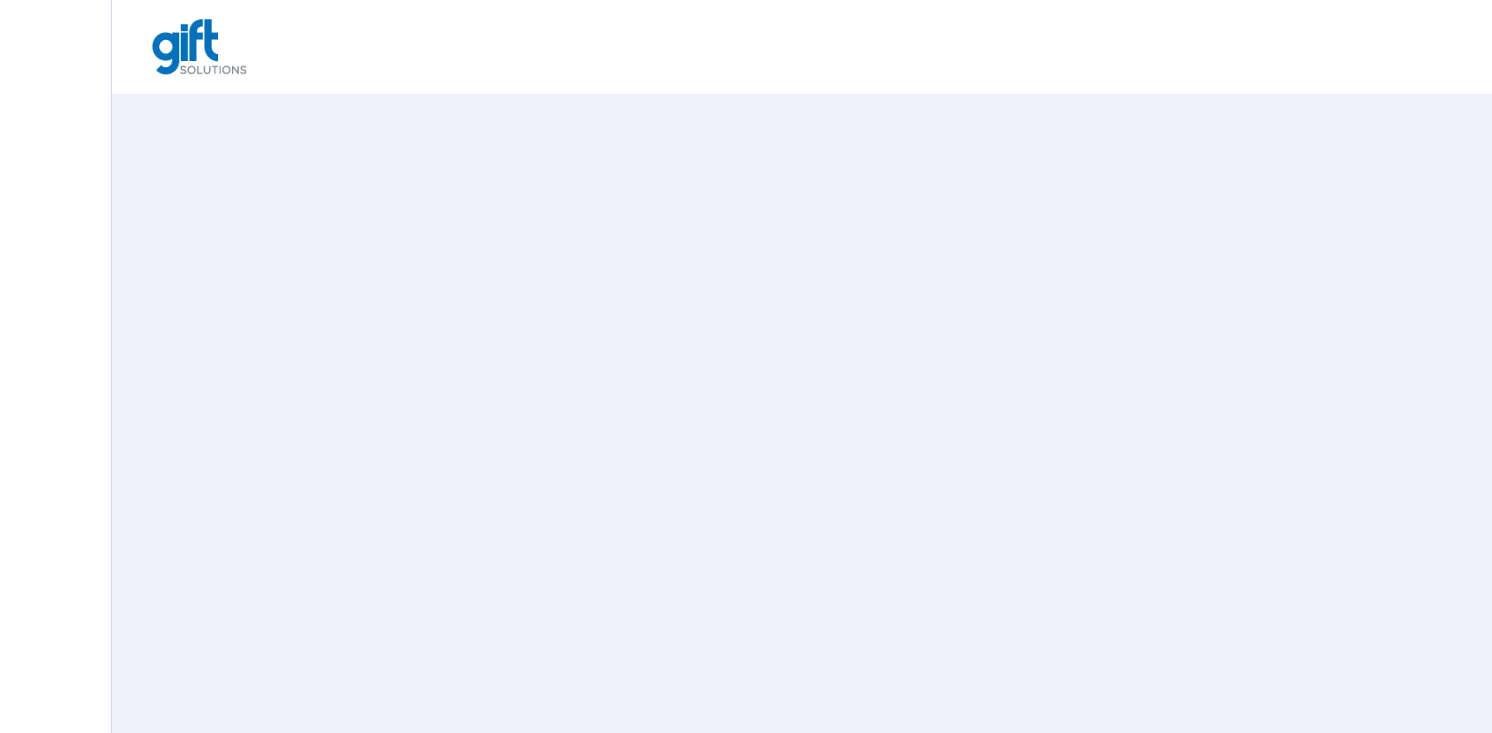 scroll, scrollTop: 0, scrollLeft: 0, axis: both 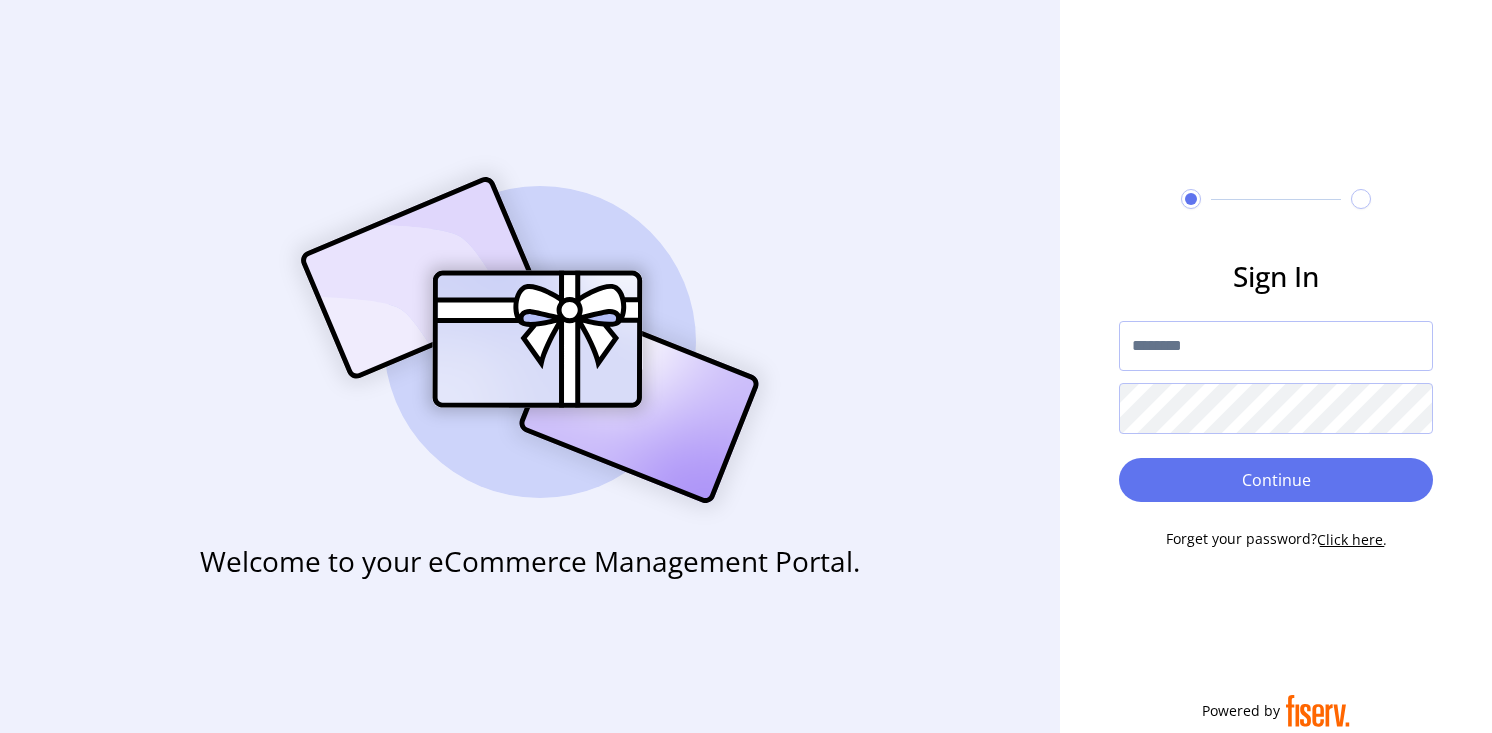 click at bounding box center (1276, 346) 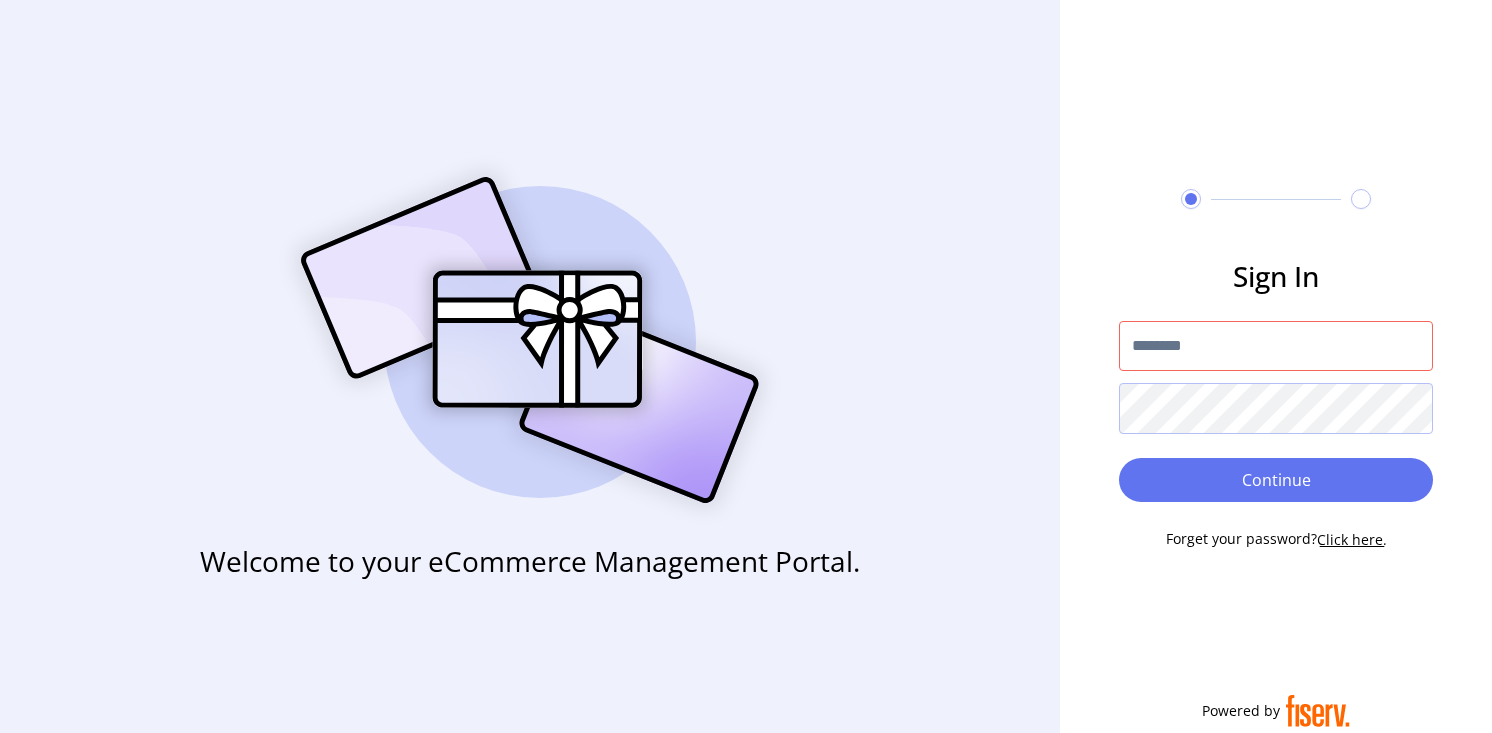 type on "**********" 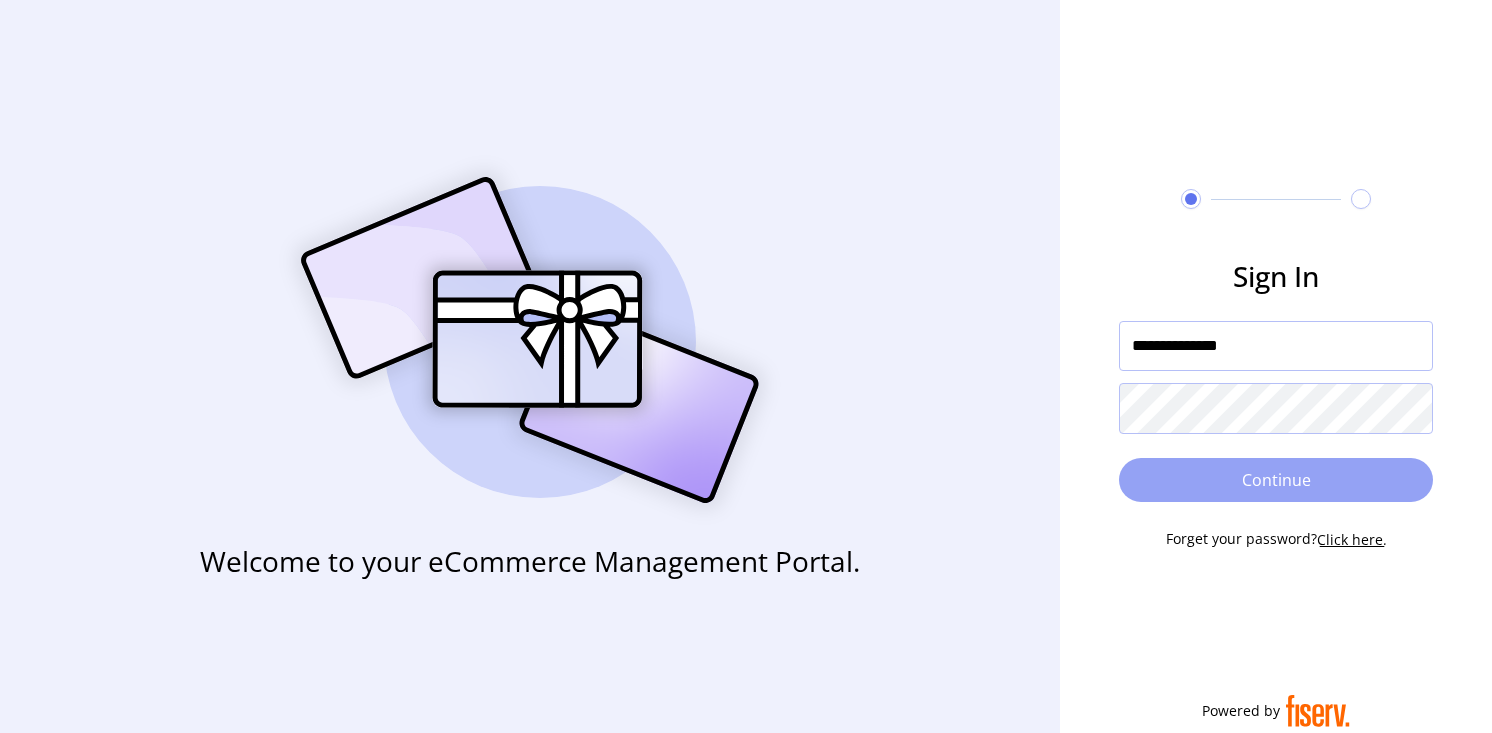 click on "Continue" at bounding box center (1276, 480) 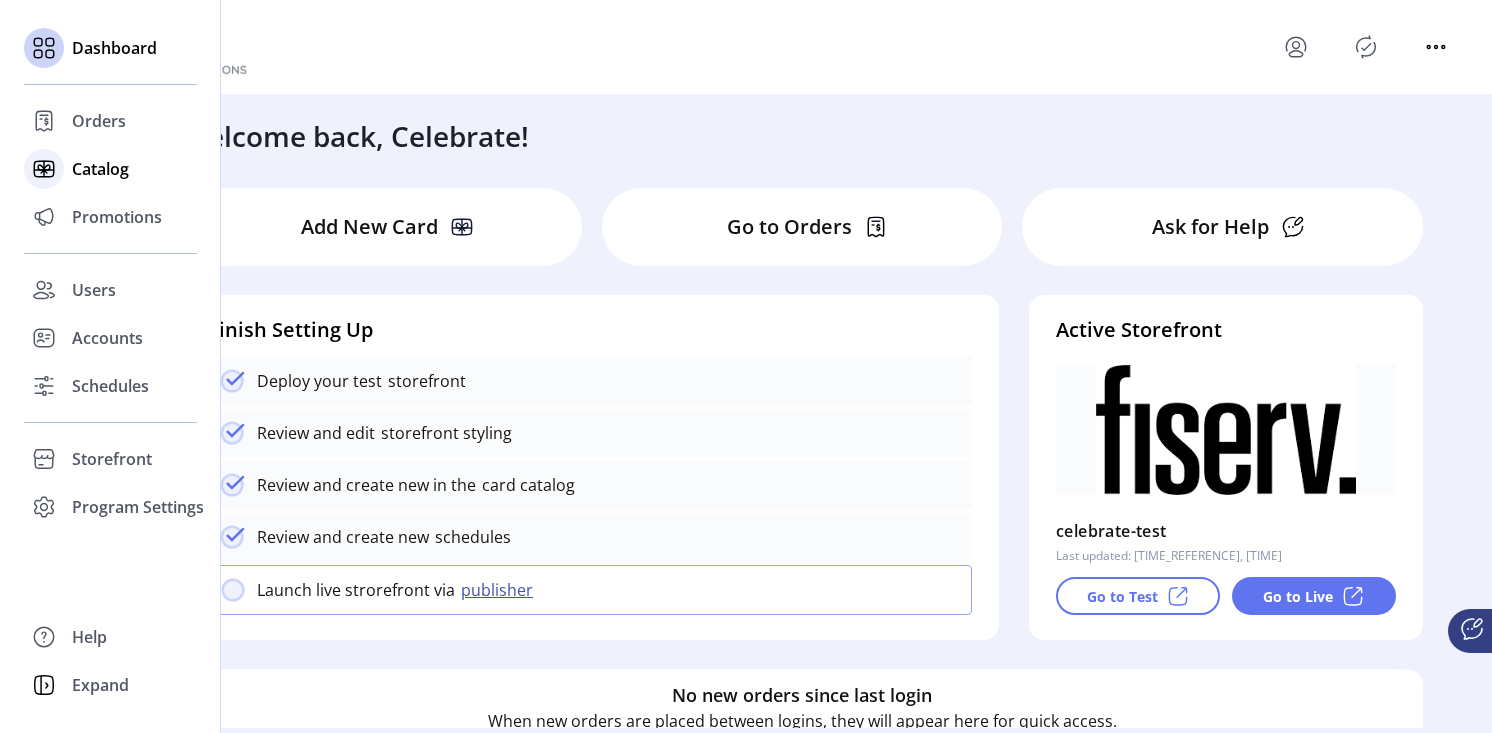 click on "Catalog" at bounding box center [99, 121] 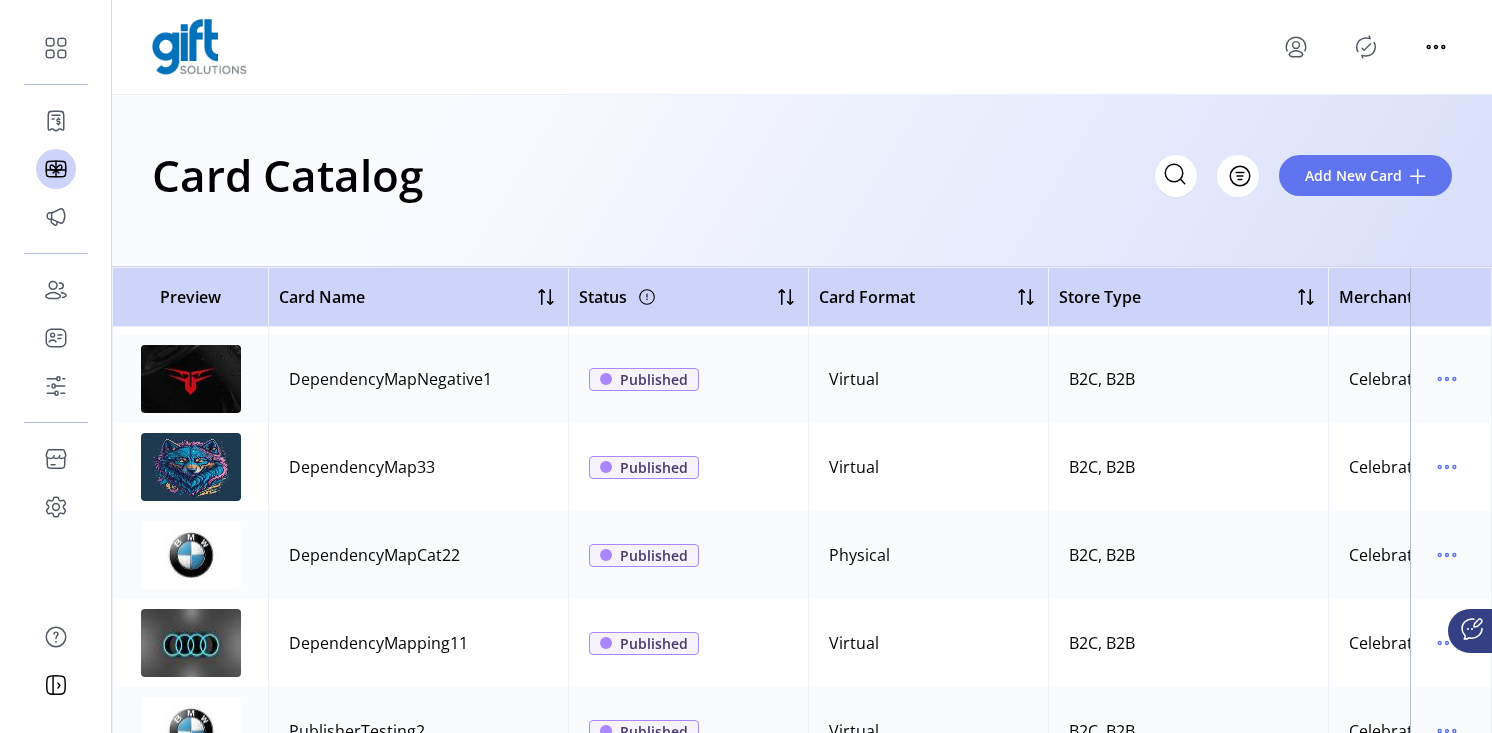 scroll, scrollTop: 0, scrollLeft: 0, axis: both 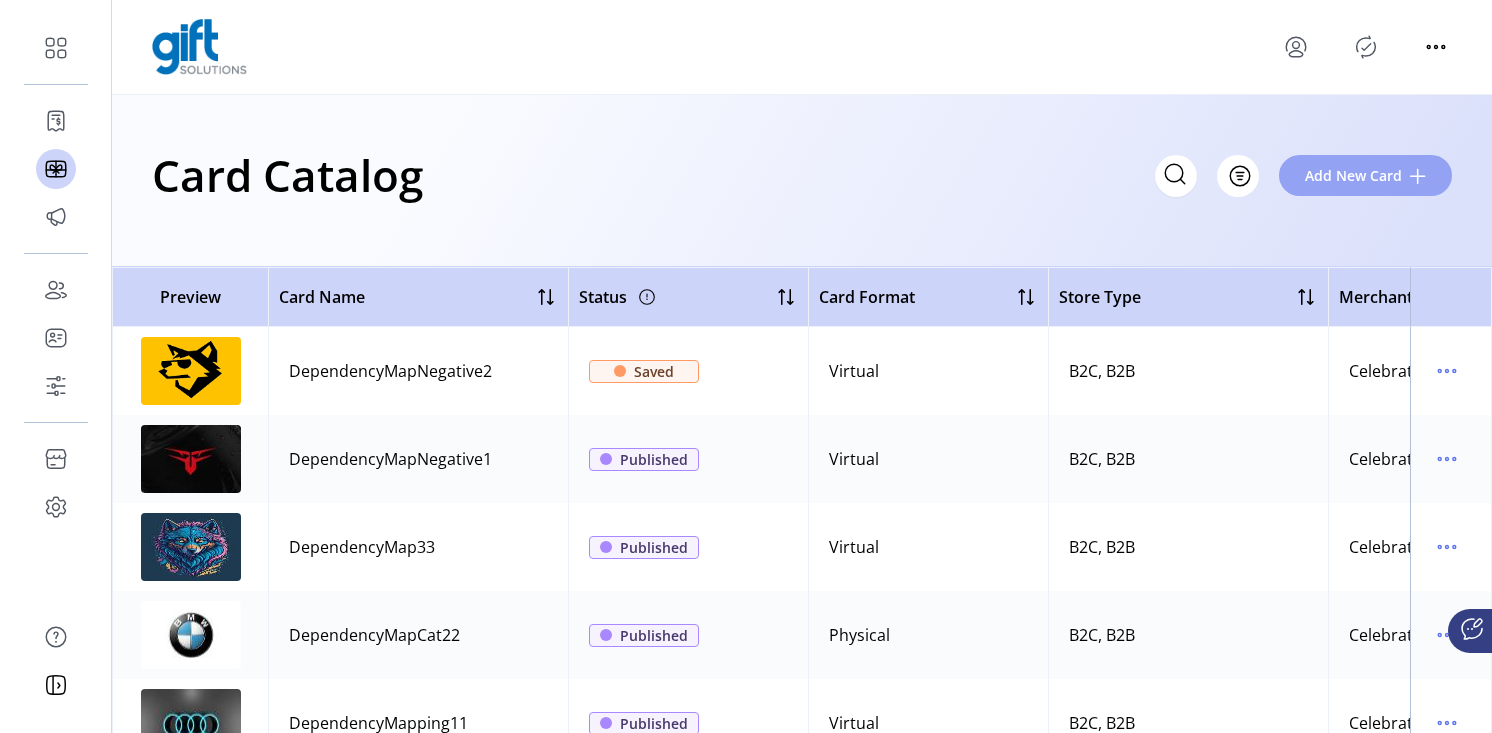 click at bounding box center (1418, 176) 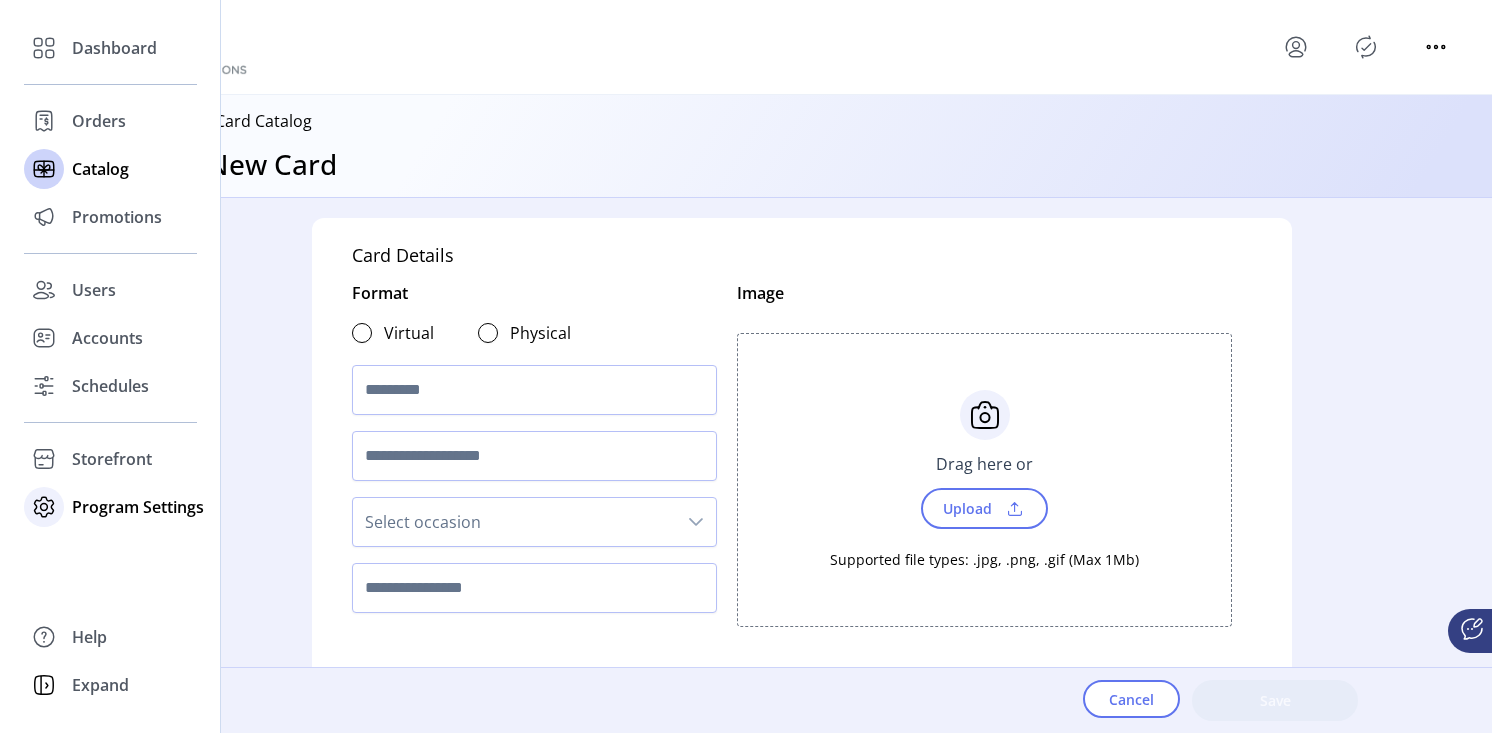 click on "Program Settings" at bounding box center (114, 48) 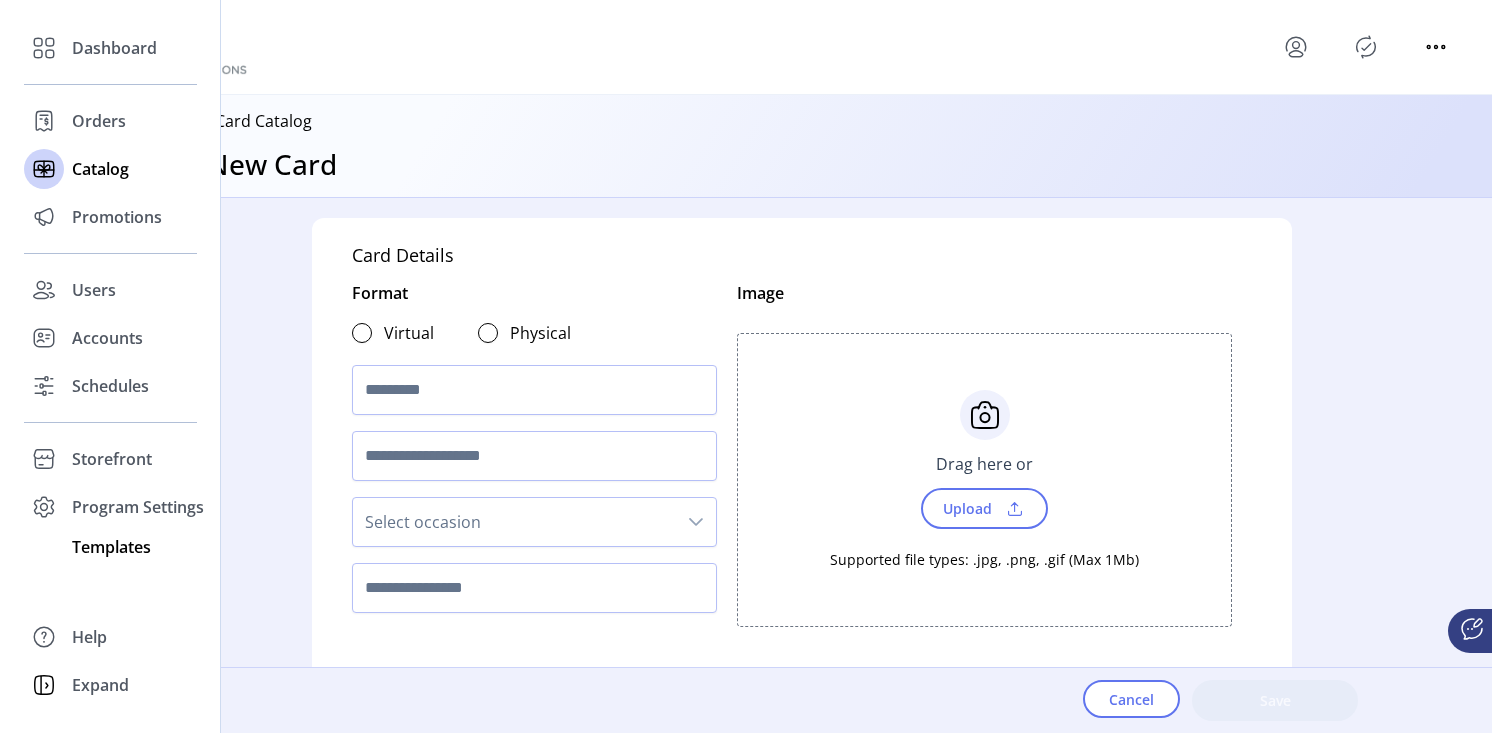 click on "Templates" at bounding box center (114, 48) 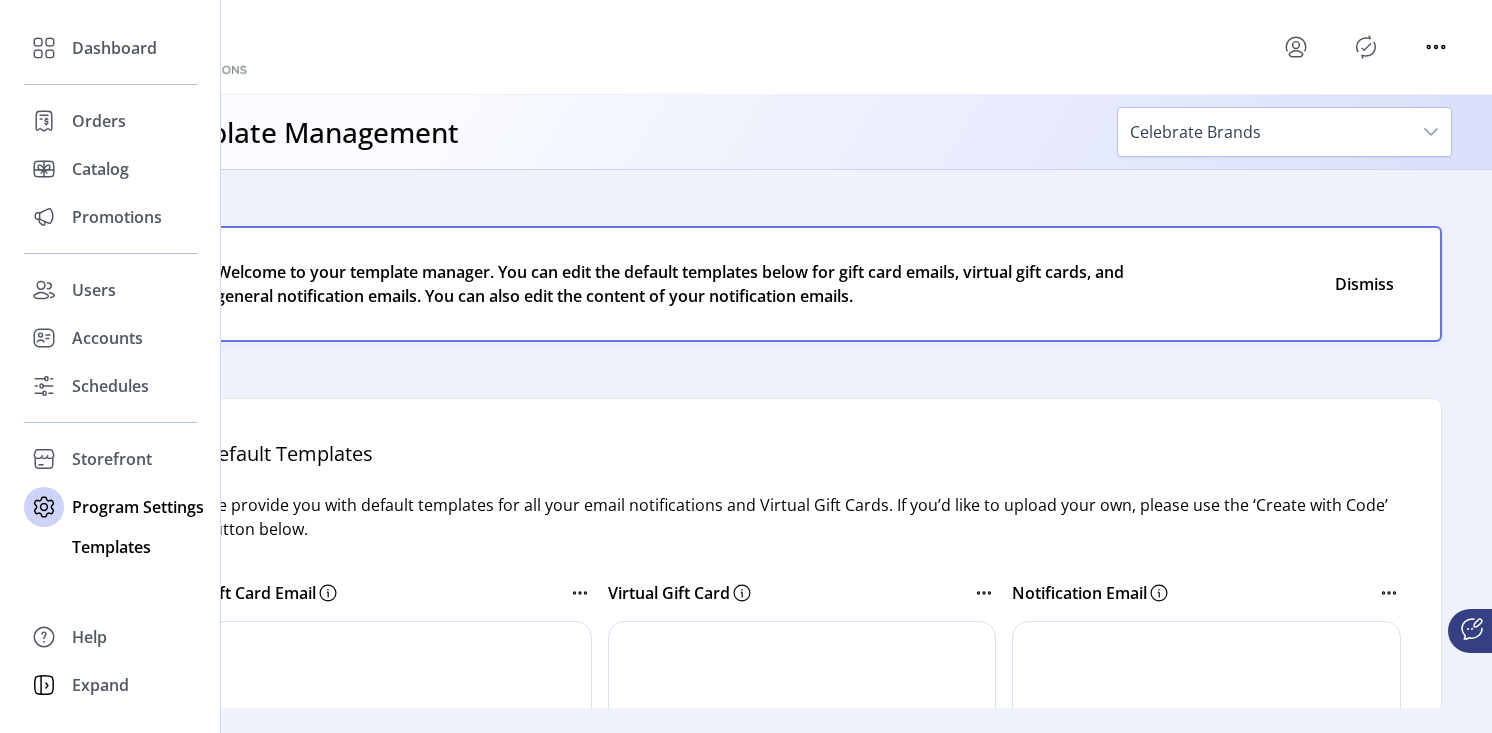 scroll, scrollTop: 0, scrollLeft: 0, axis: both 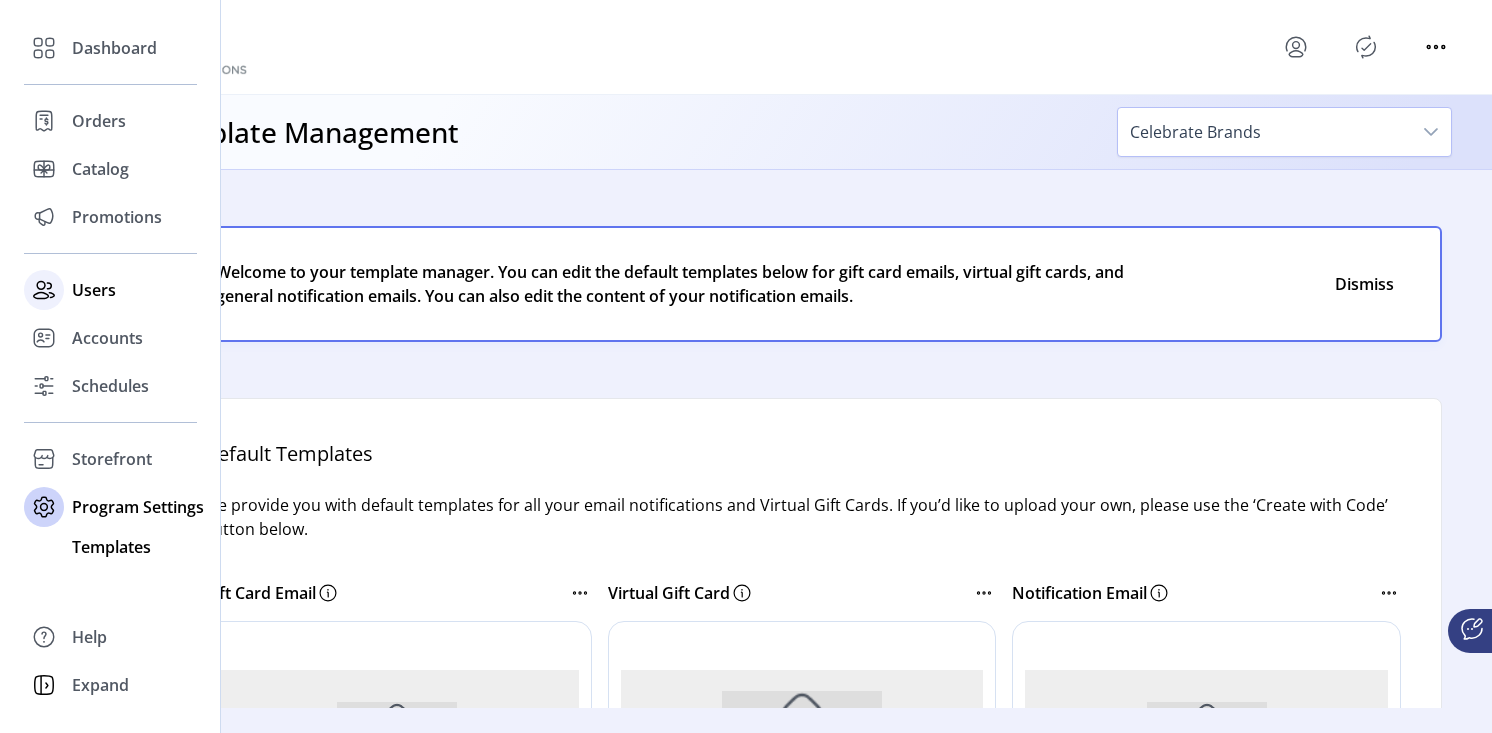 click on "Users" at bounding box center (114, 48) 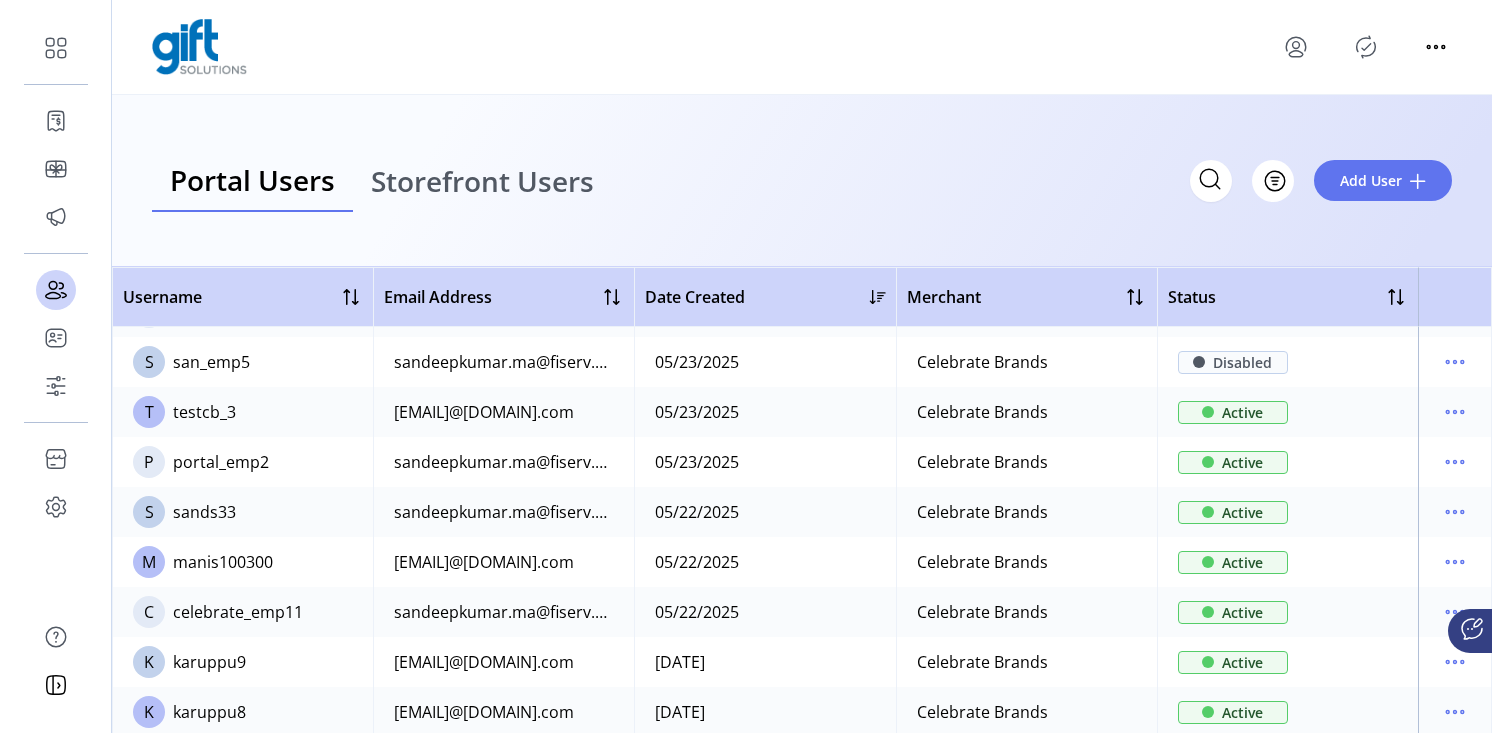 scroll, scrollTop: 0, scrollLeft: 0, axis: both 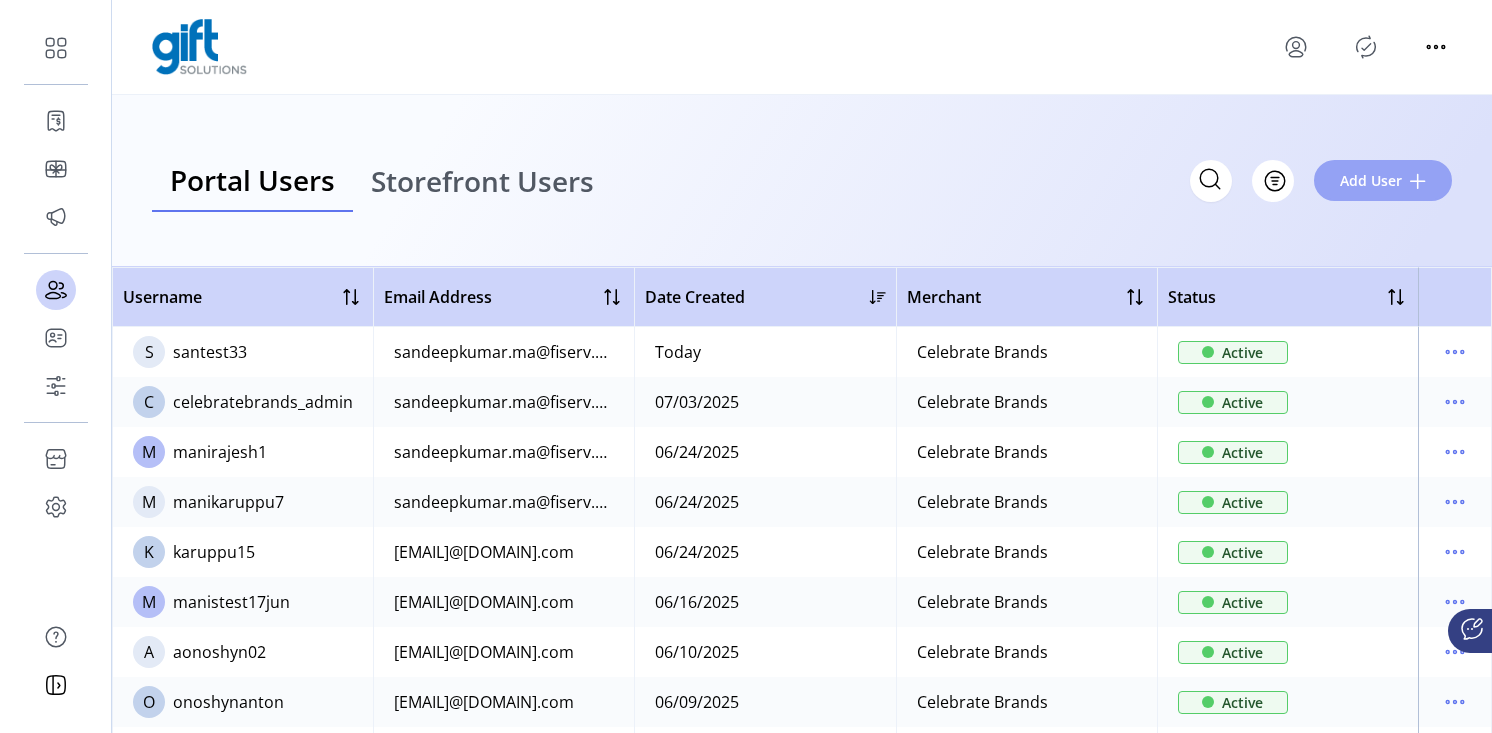 click on "Add User" at bounding box center [1383, 180] 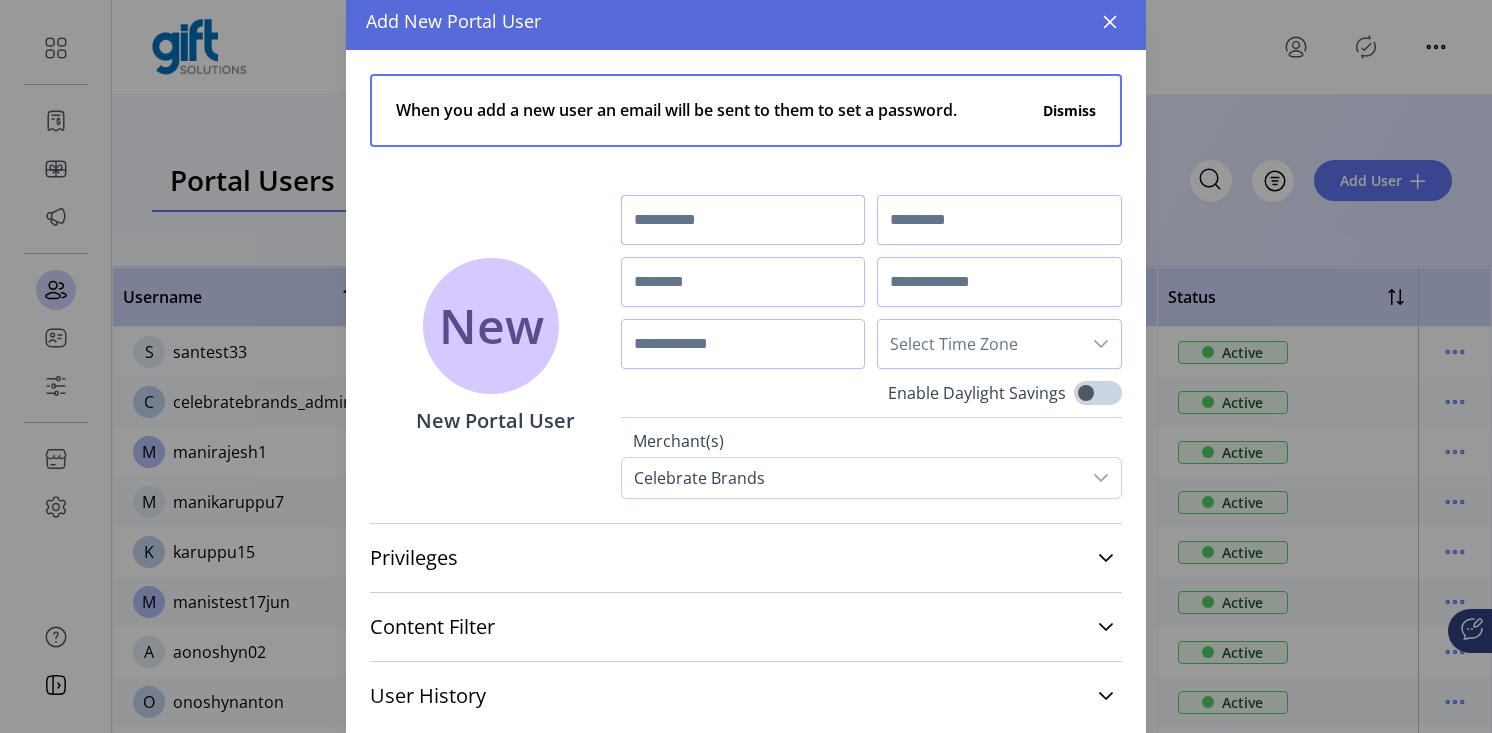 click at bounding box center [743, 220] 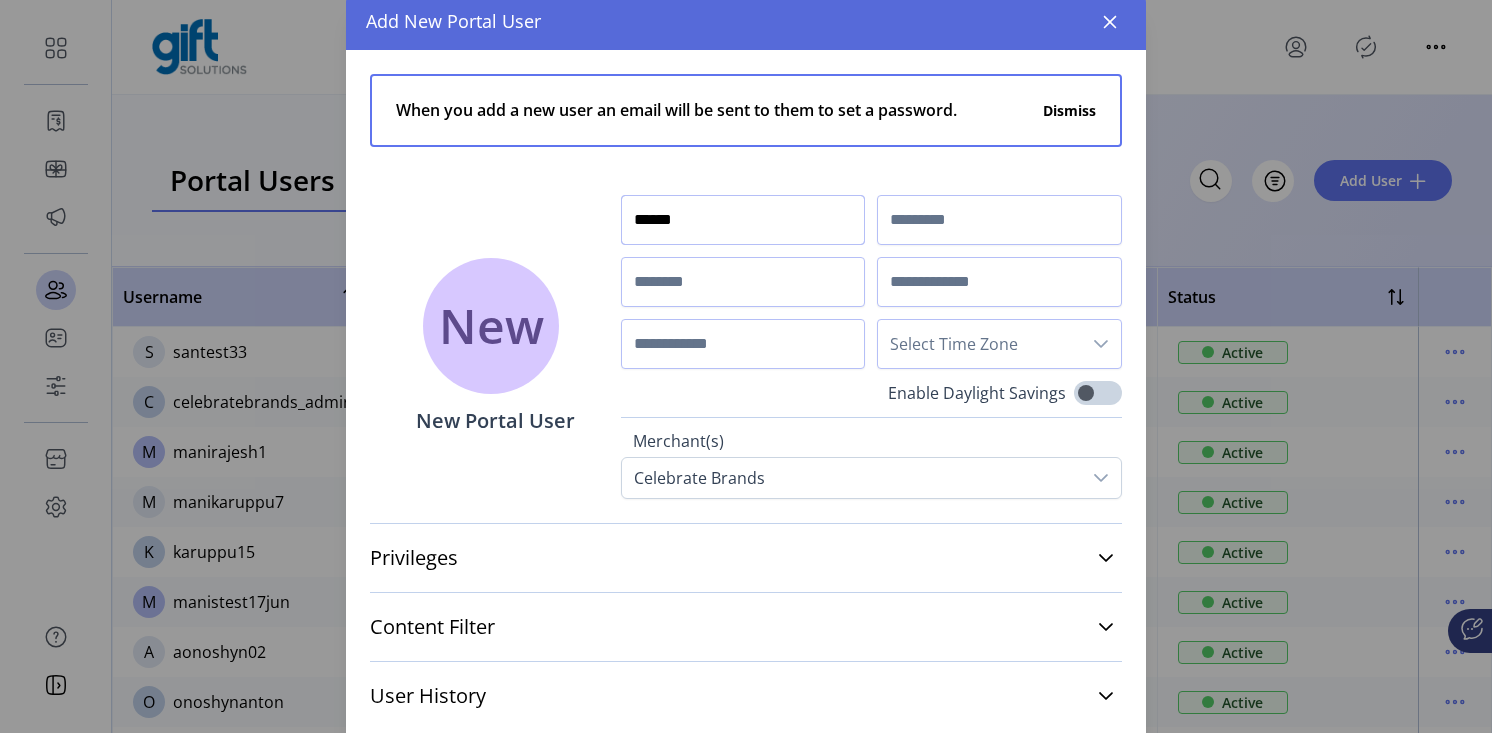 type on "******" 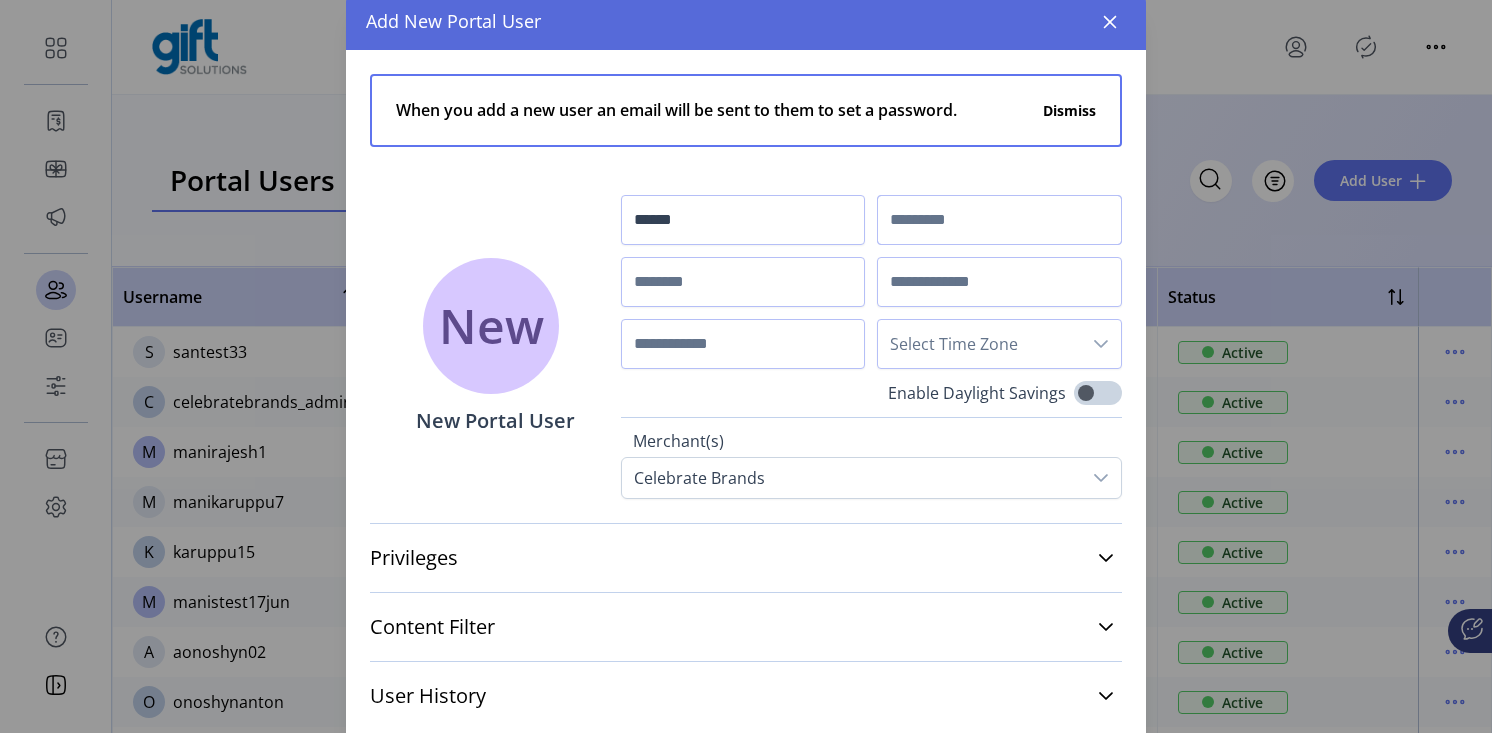click at bounding box center [999, 220] 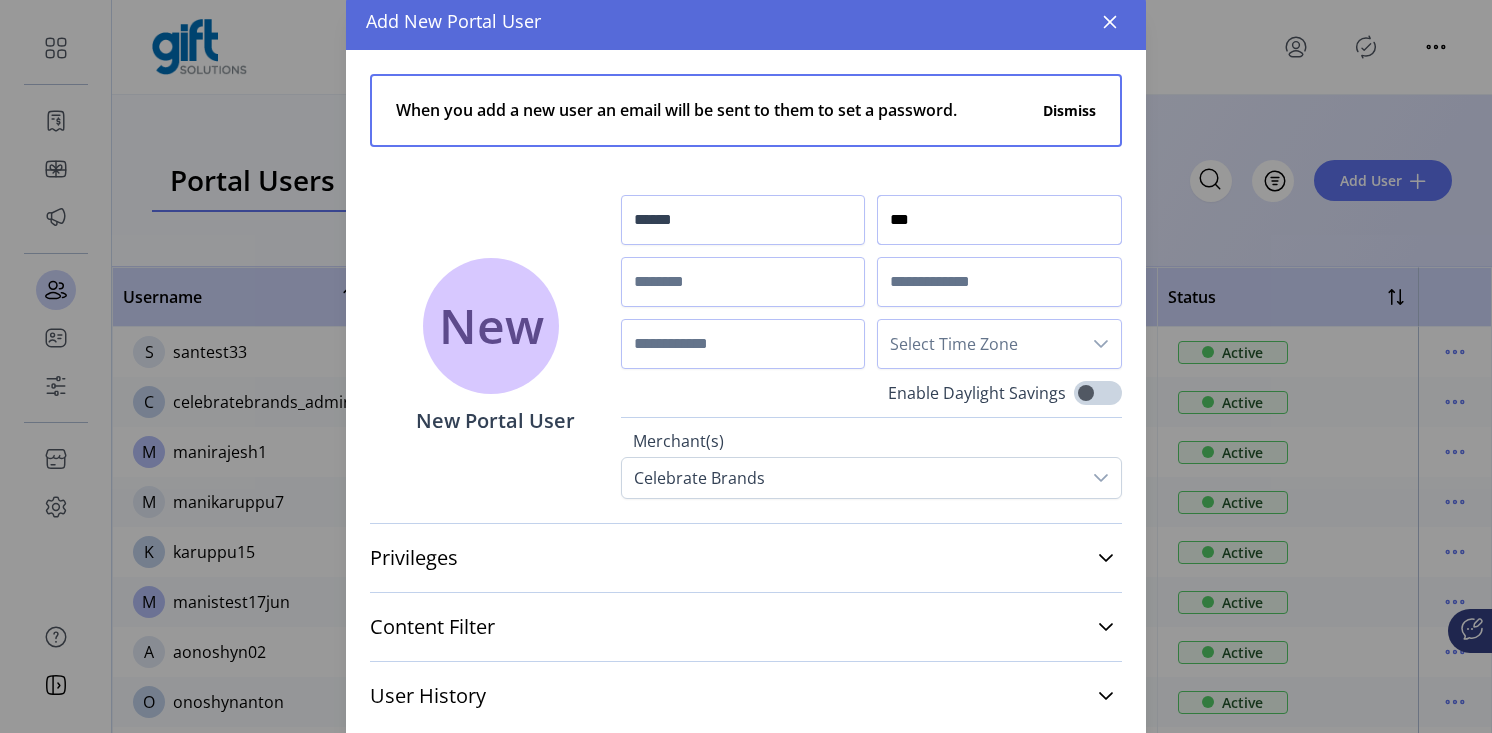 type on "***" 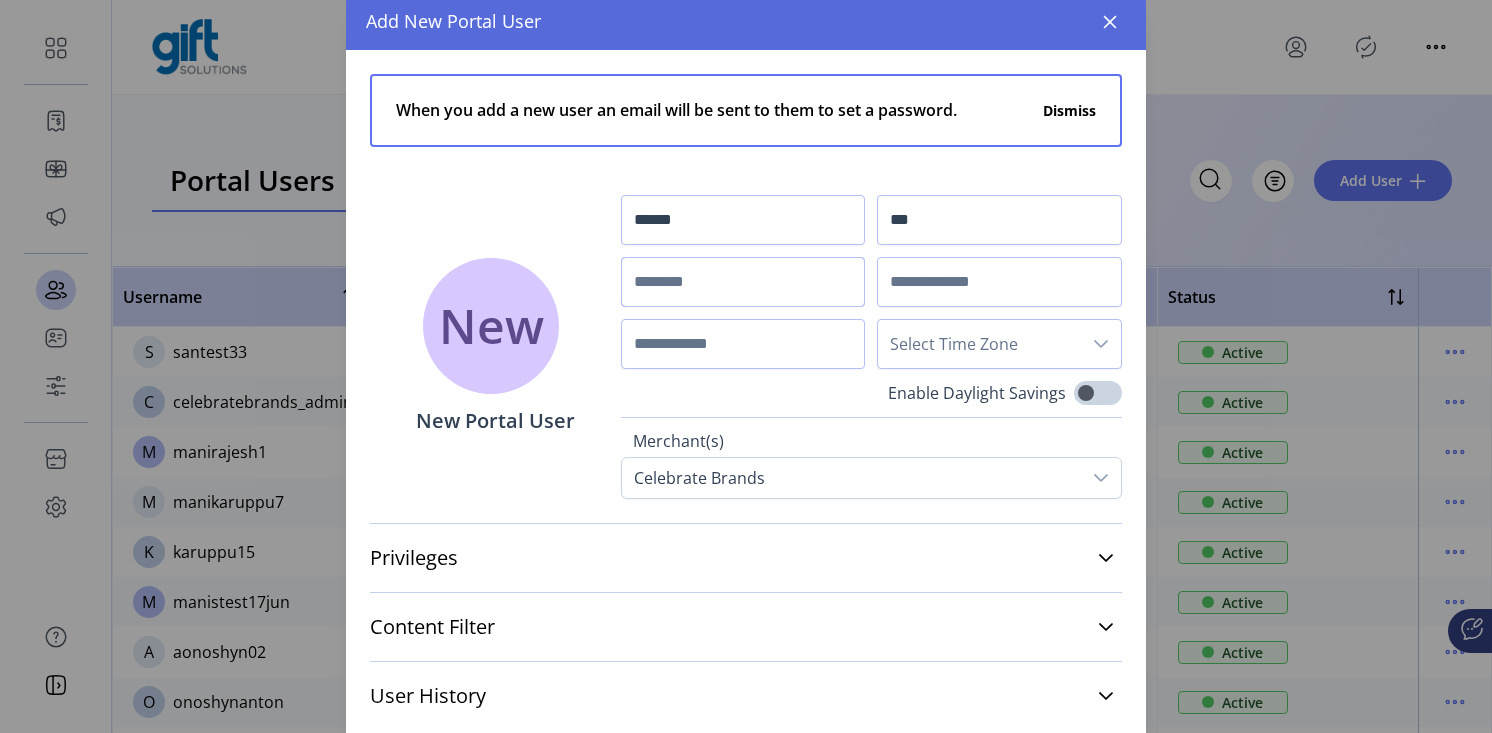 click at bounding box center [743, 282] 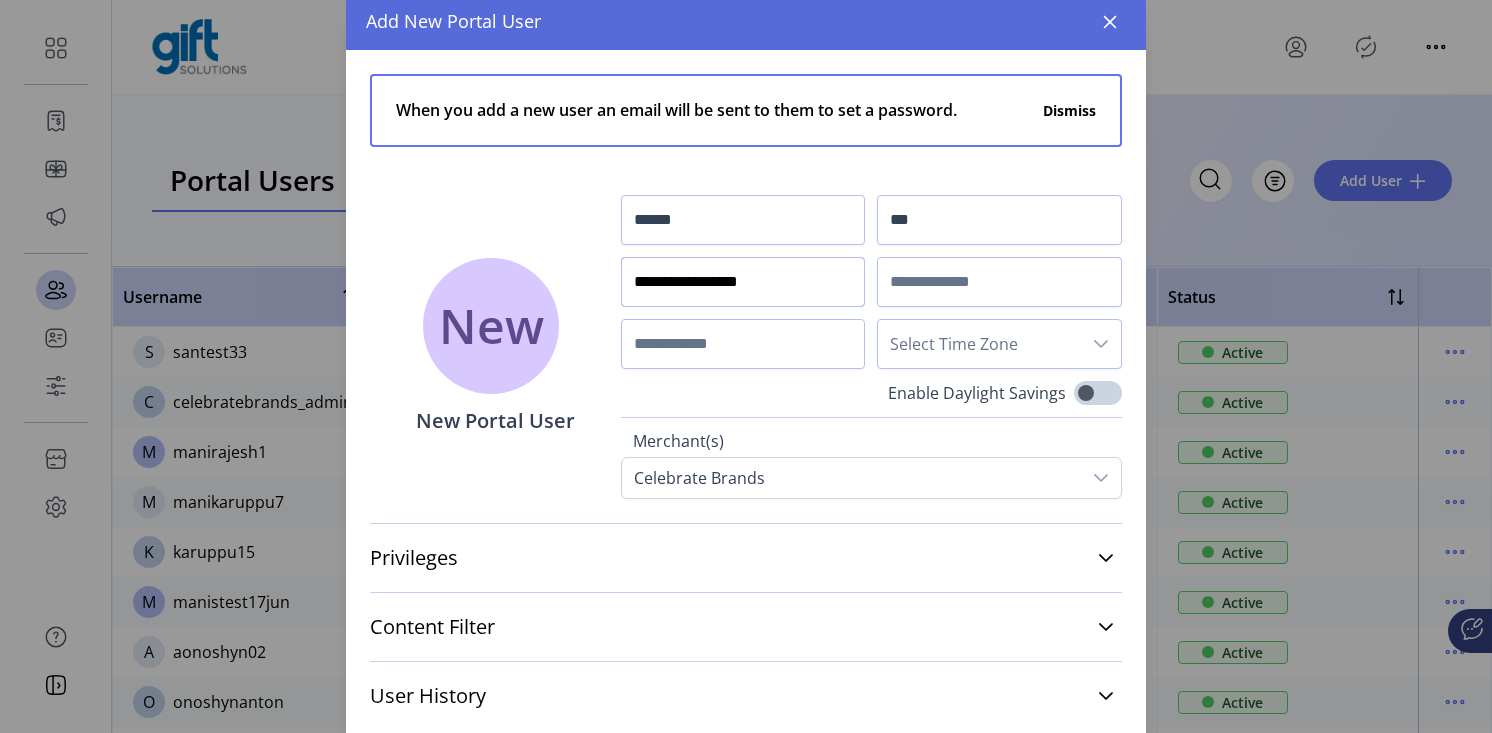type on "**********" 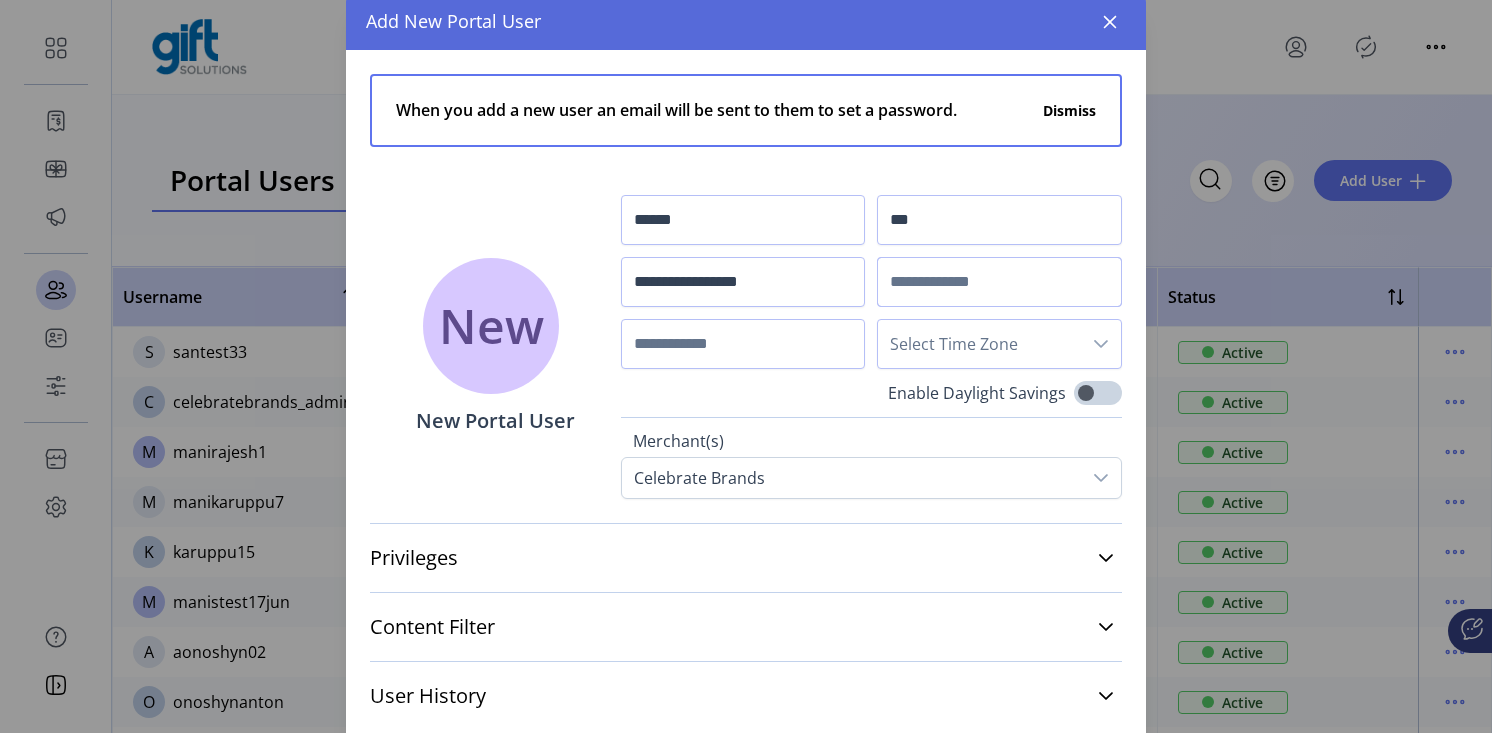 click at bounding box center (999, 282) 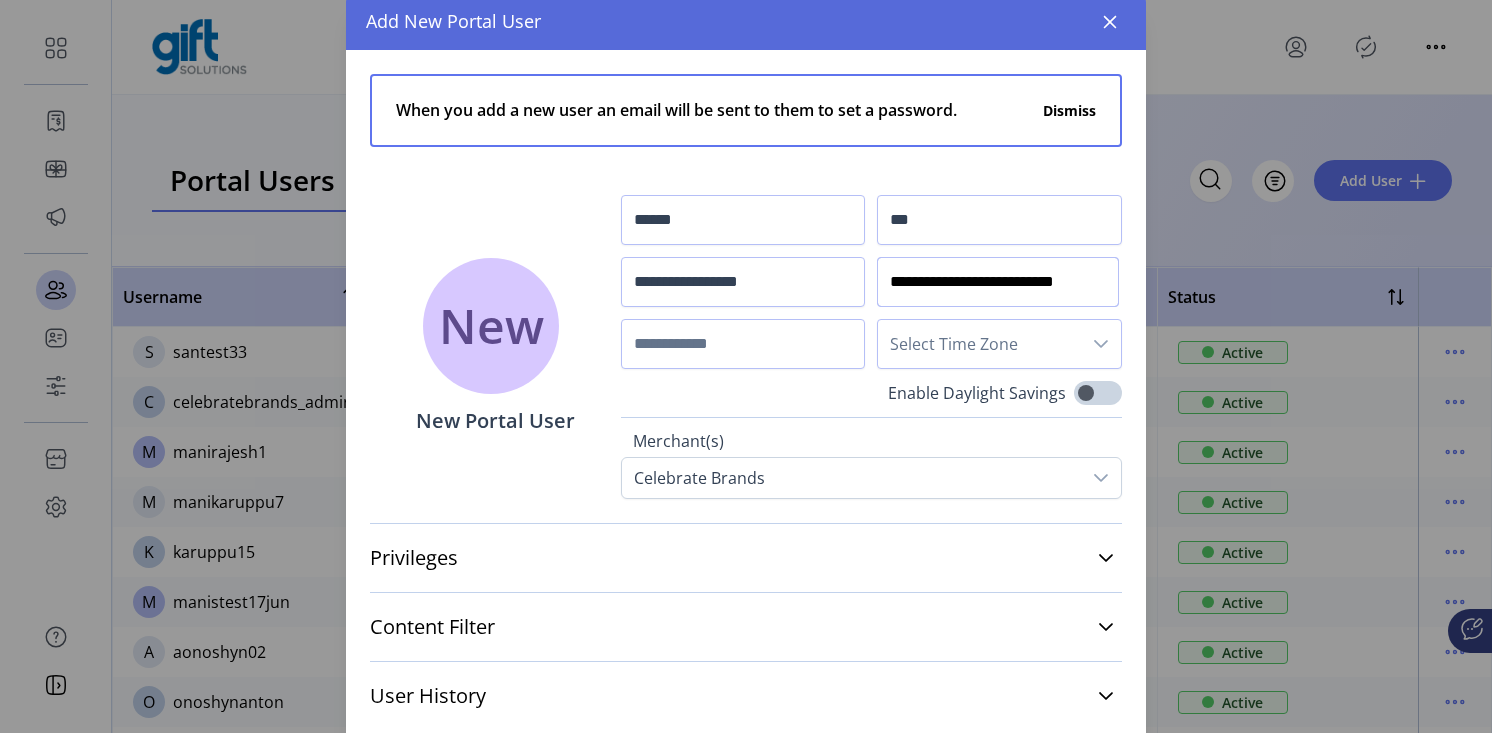 scroll, scrollTop: 0, scrollLeft: 19, axis: horizontal 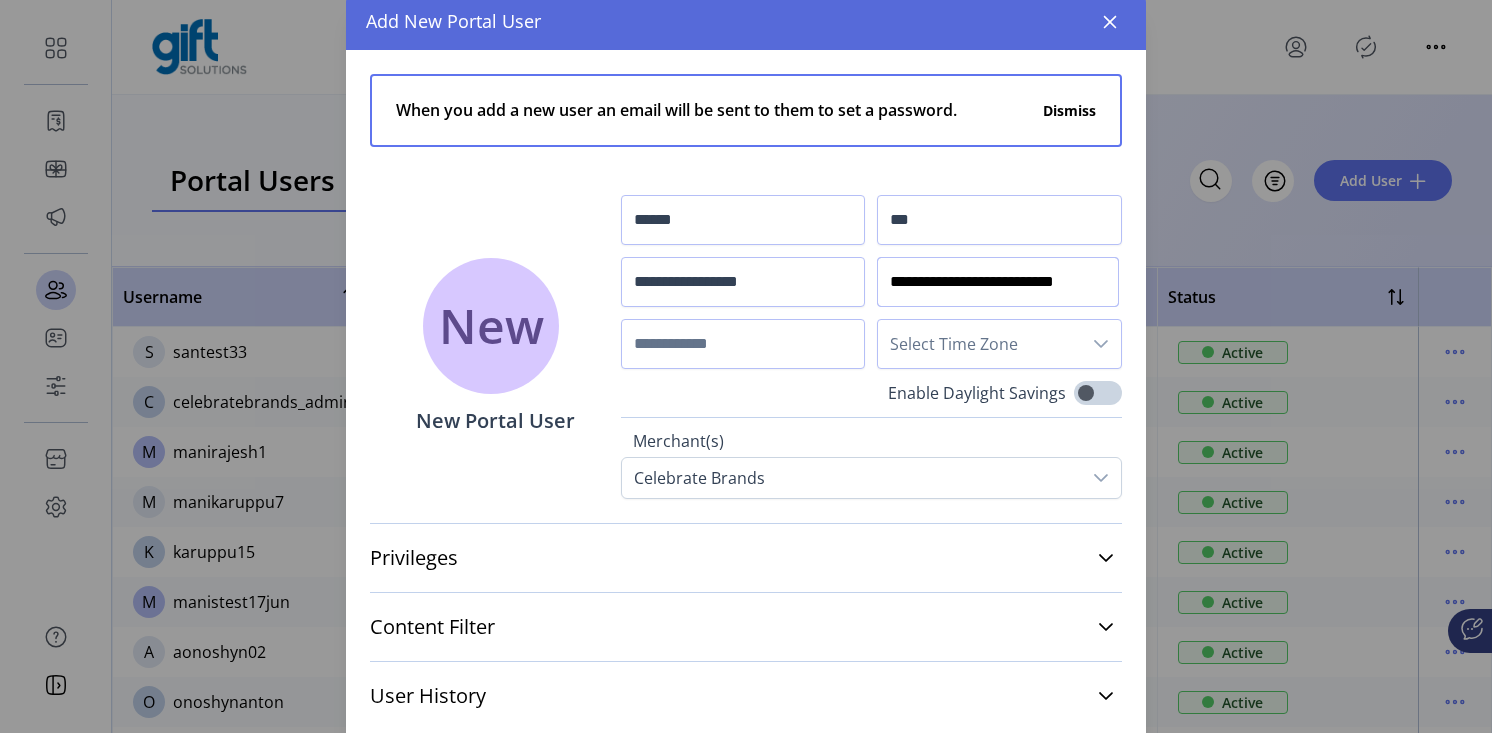 type on "**********" 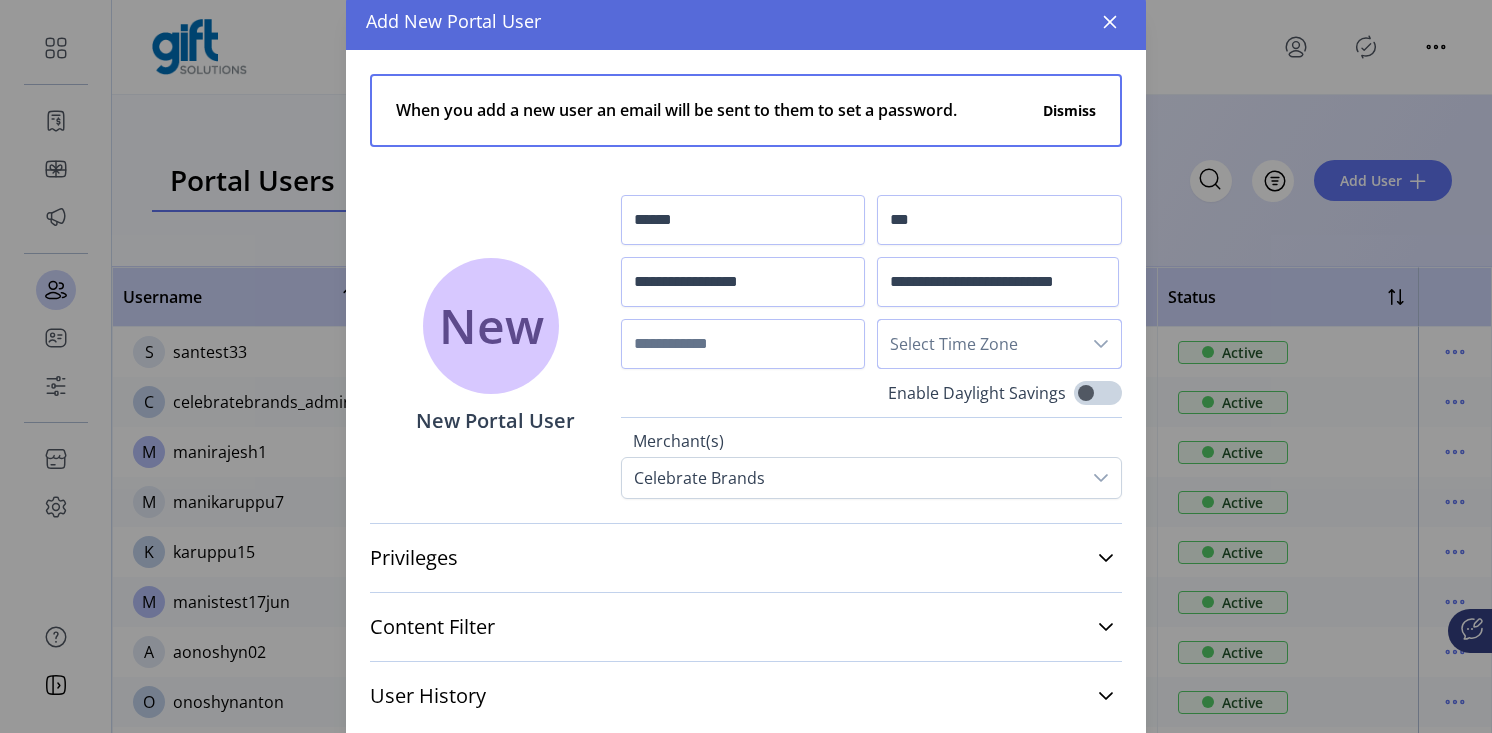 scroll, scrollTop: 0, scrollLeft: 0, axis: both 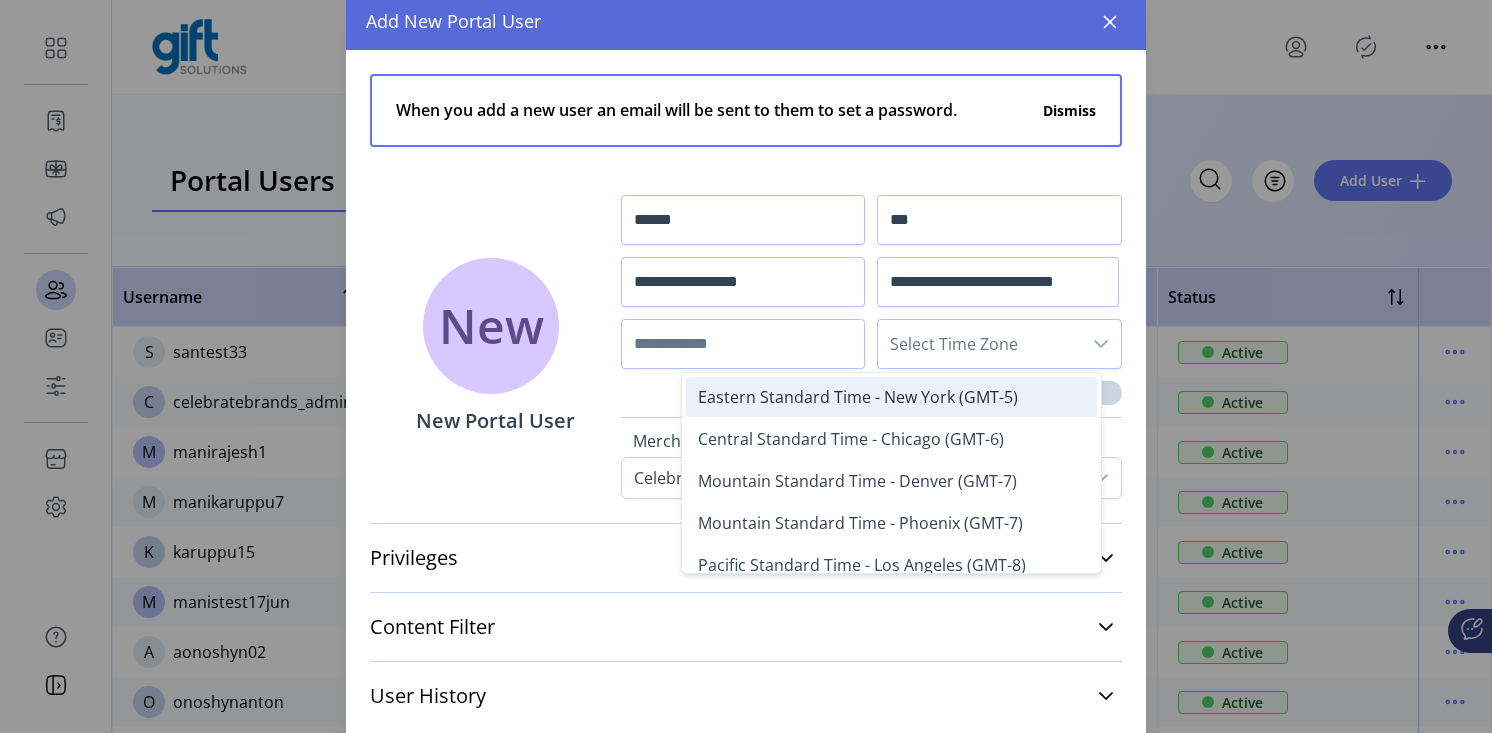 click on "Eastern Standard Time - New York (GMT-5)" at bounding box center [891, 397] 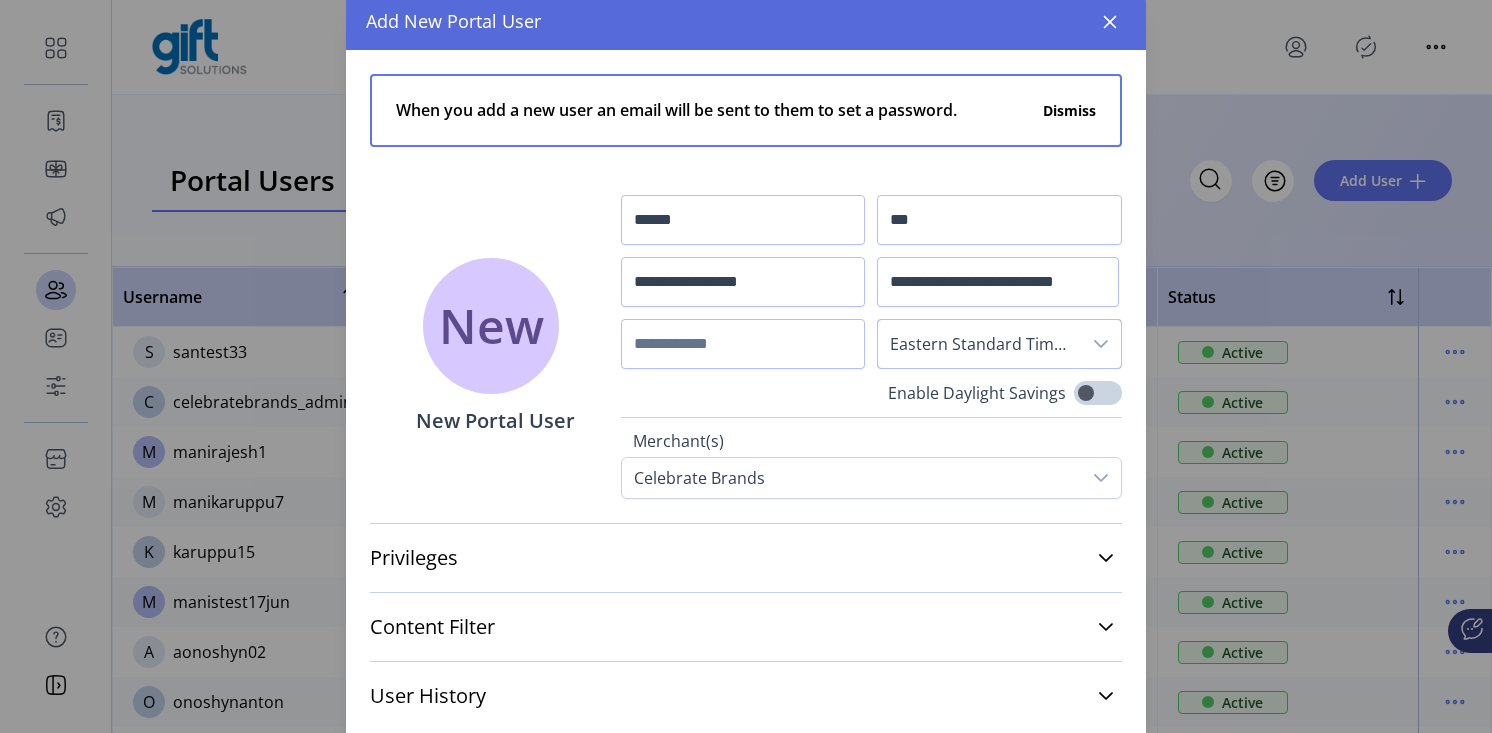 scroll, scrollTop: 77, scrollLeft: 0, axis: vertical 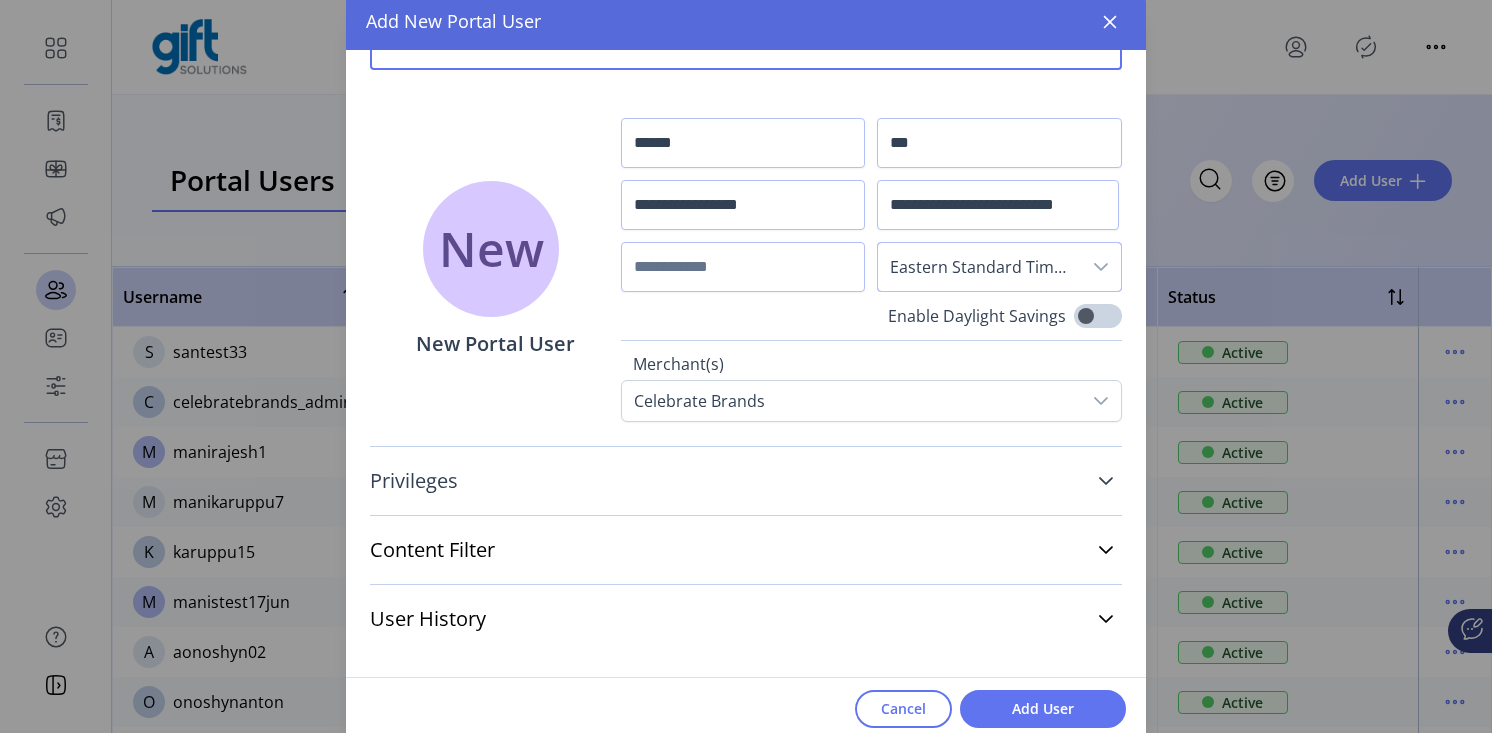 click at bounding box center [1106, 481] 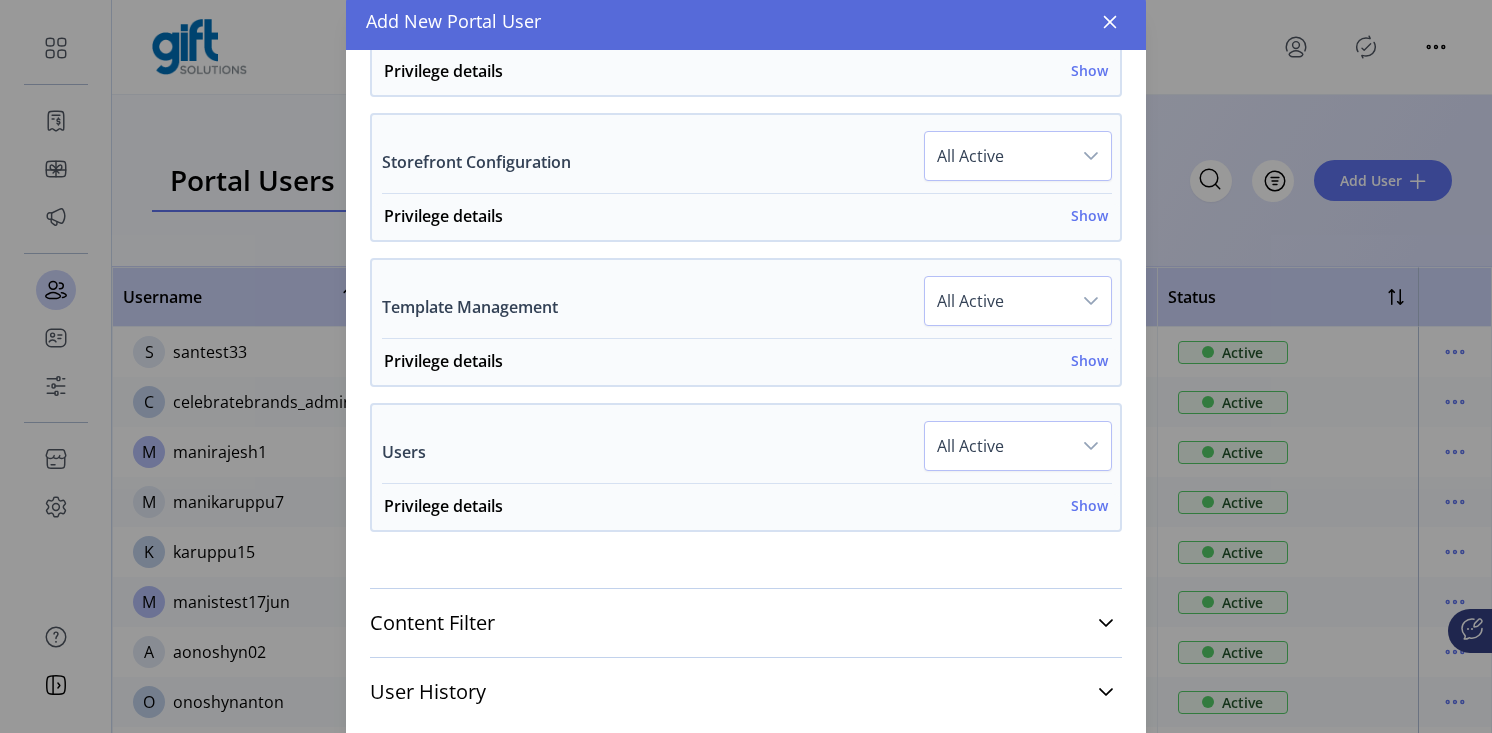 scroll, scrollTop: 1499, scrollLeft: 0, axis: vertical 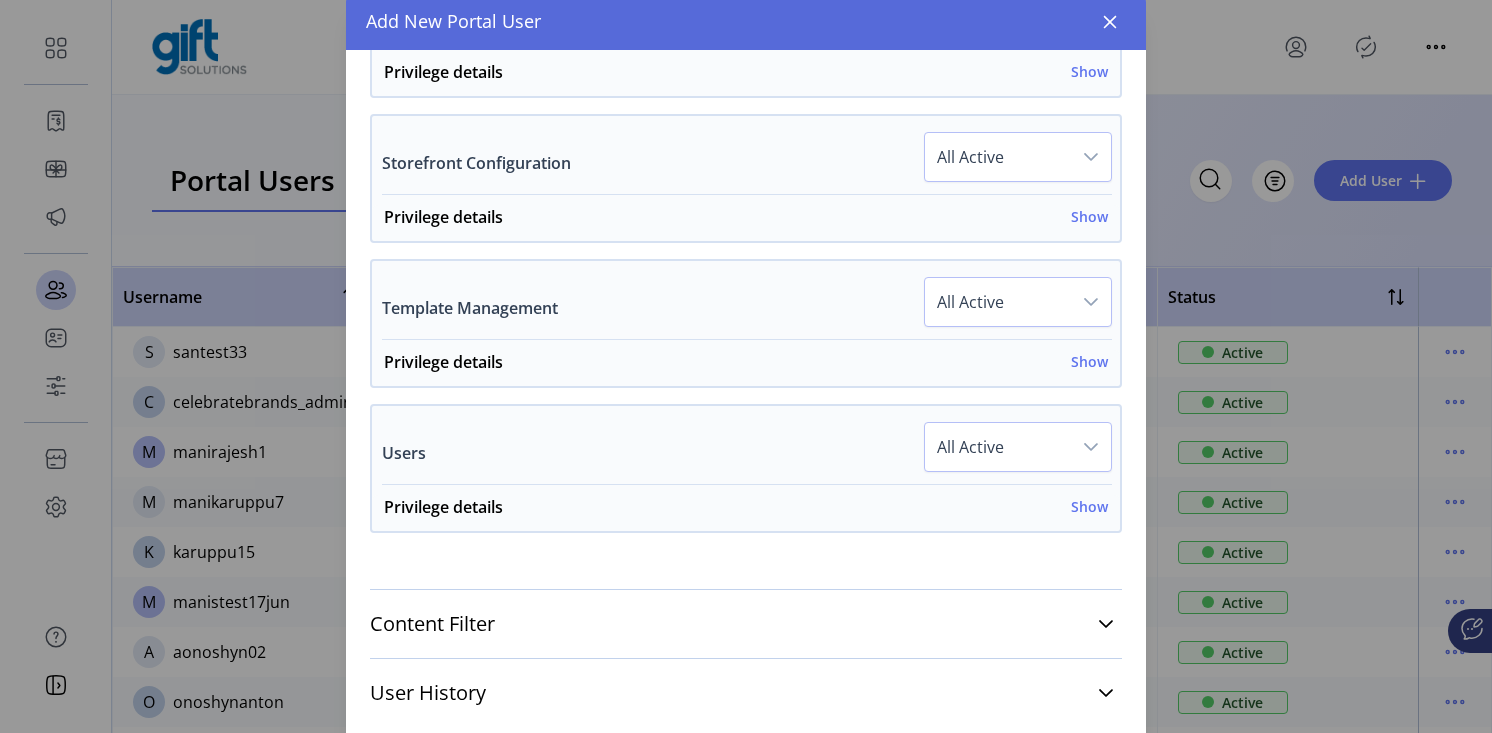 click at bounding box center (1091, 302) 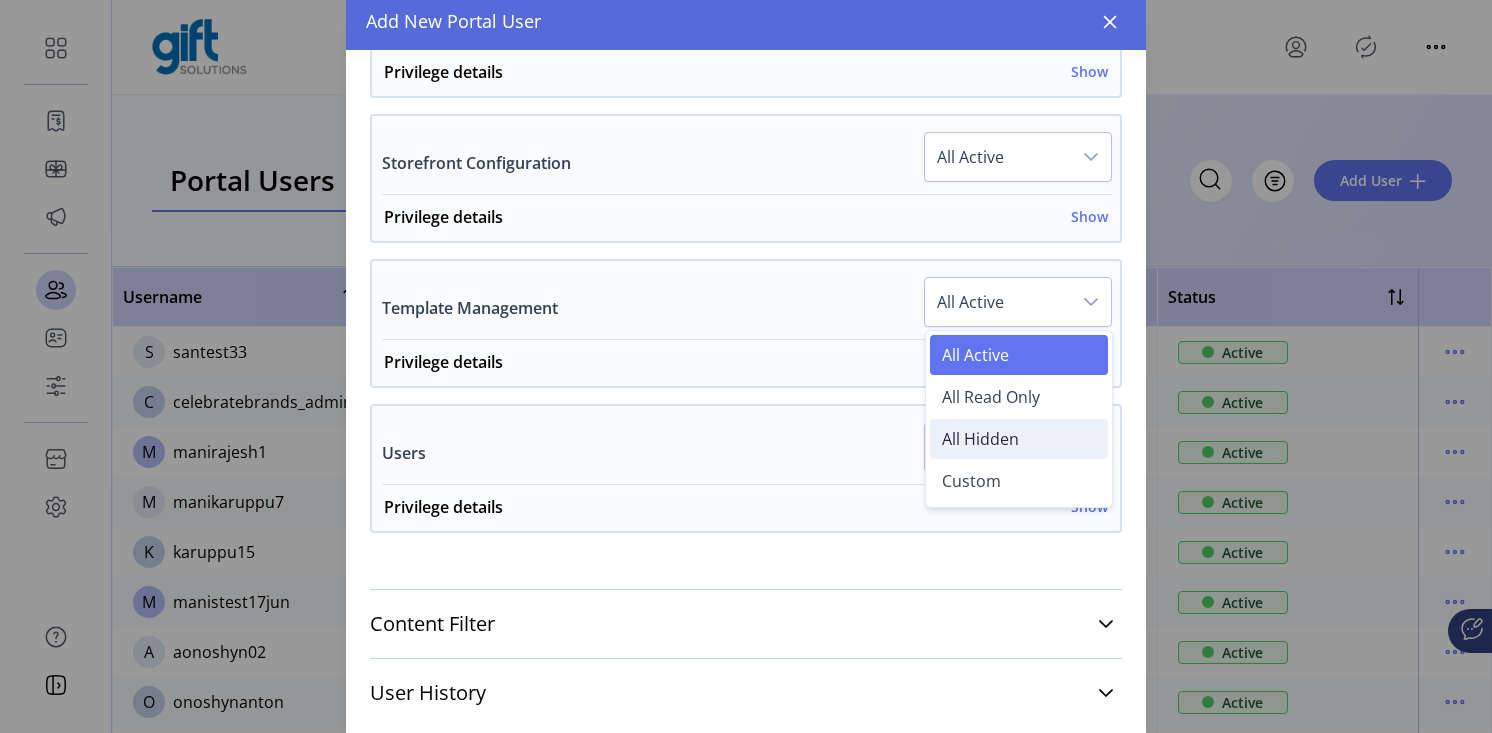 click on "All Hidden" at bounding box center (980, 439) 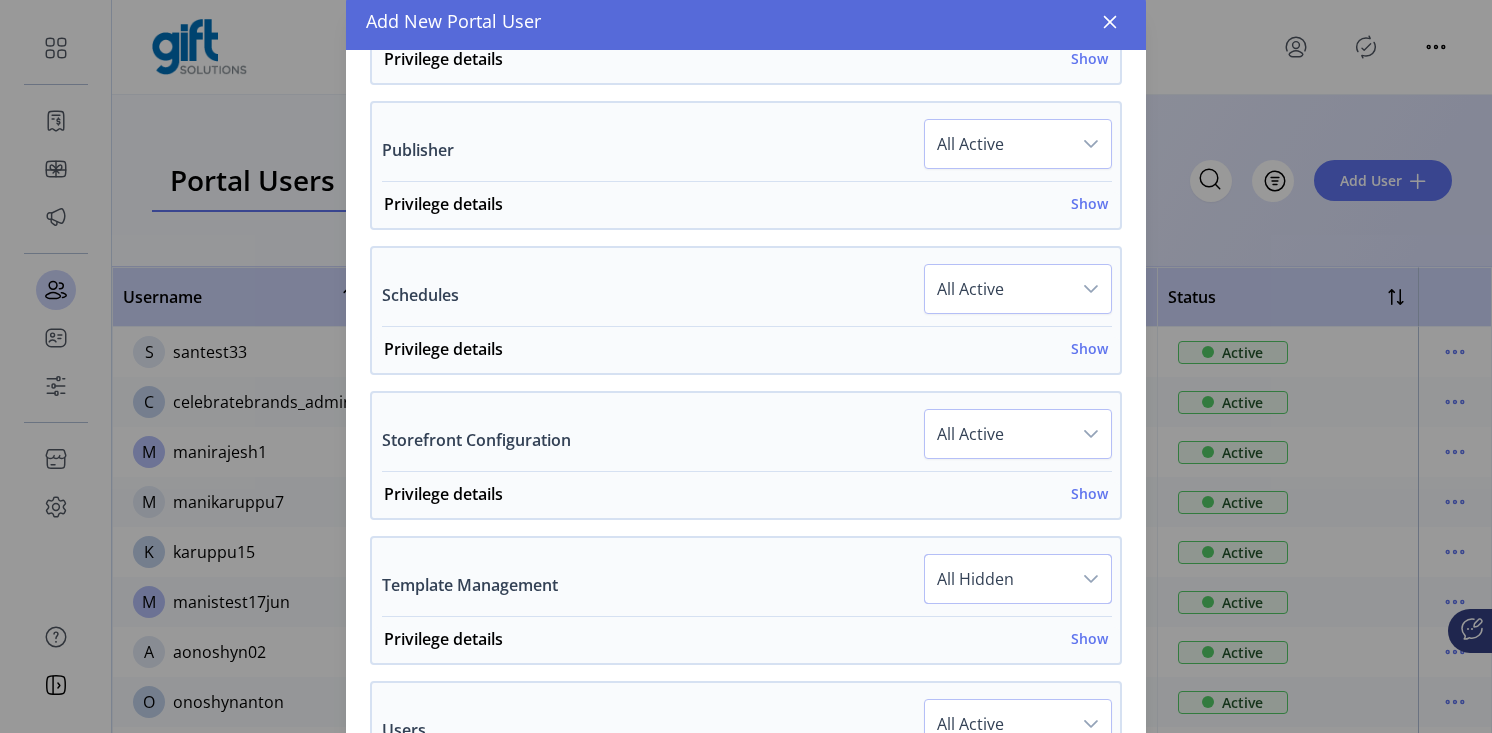 scroll, scrollTop: 1573, scrollLeft: 0, axis: vertical 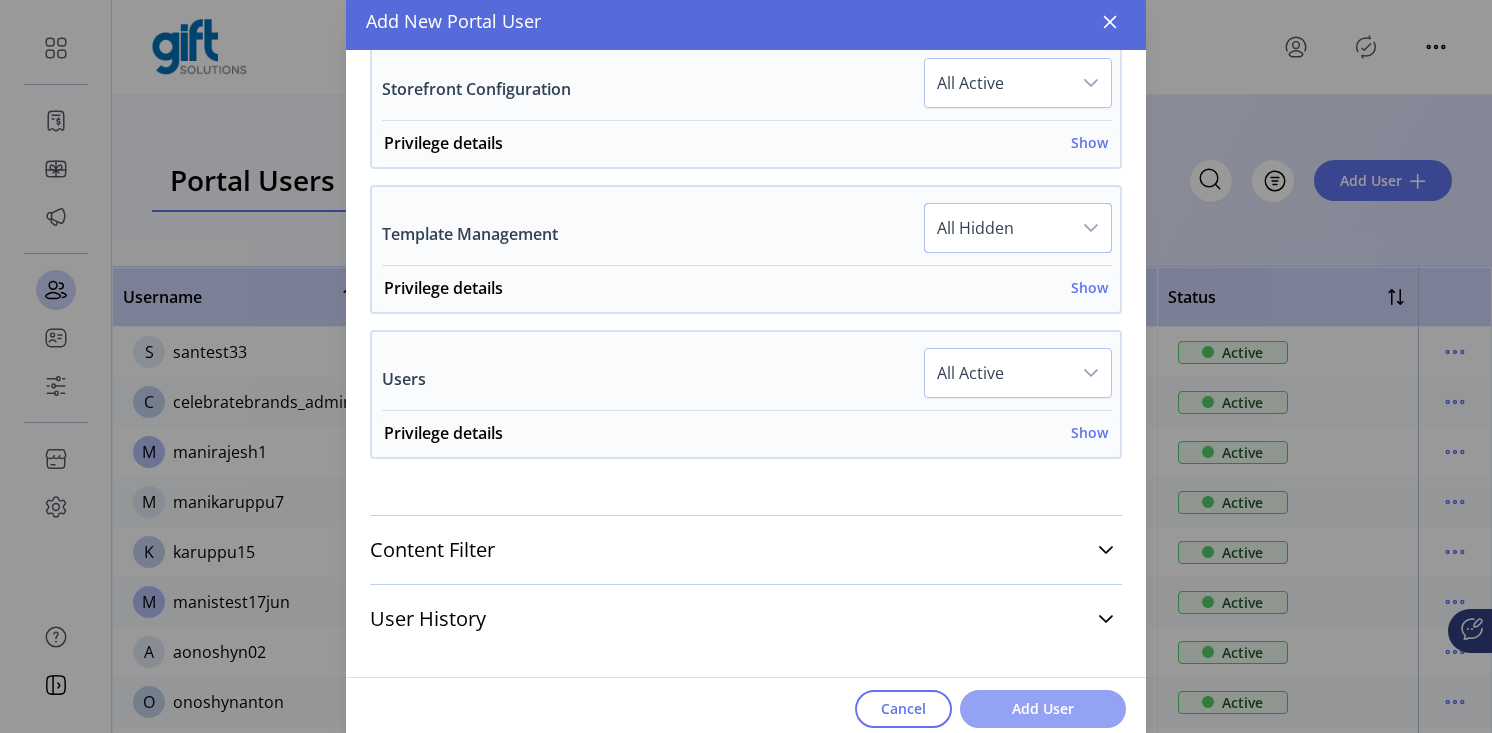 click on "Add User" at bounding box center (1043, 708) 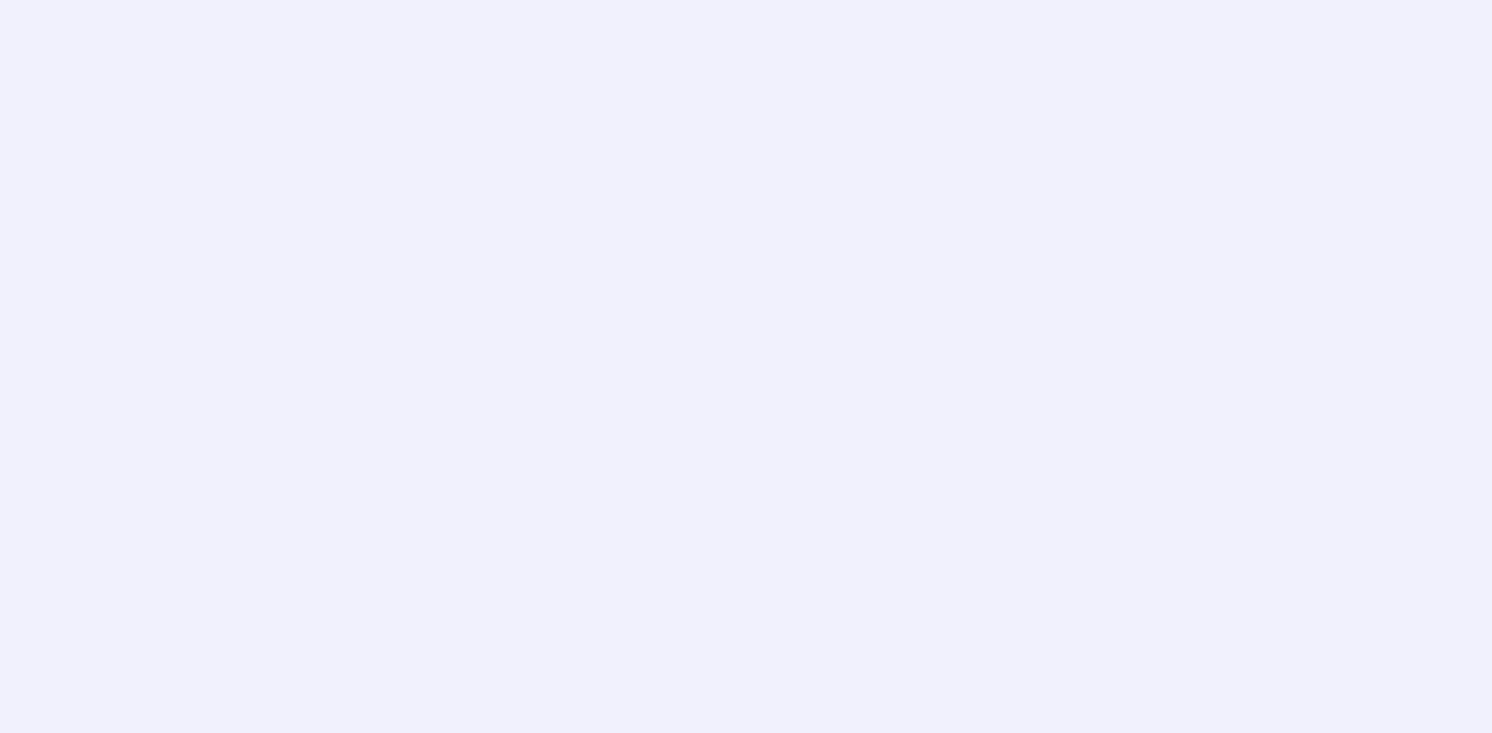 scroll, scrollTop: 0, scrollLeft: 0, axis: both 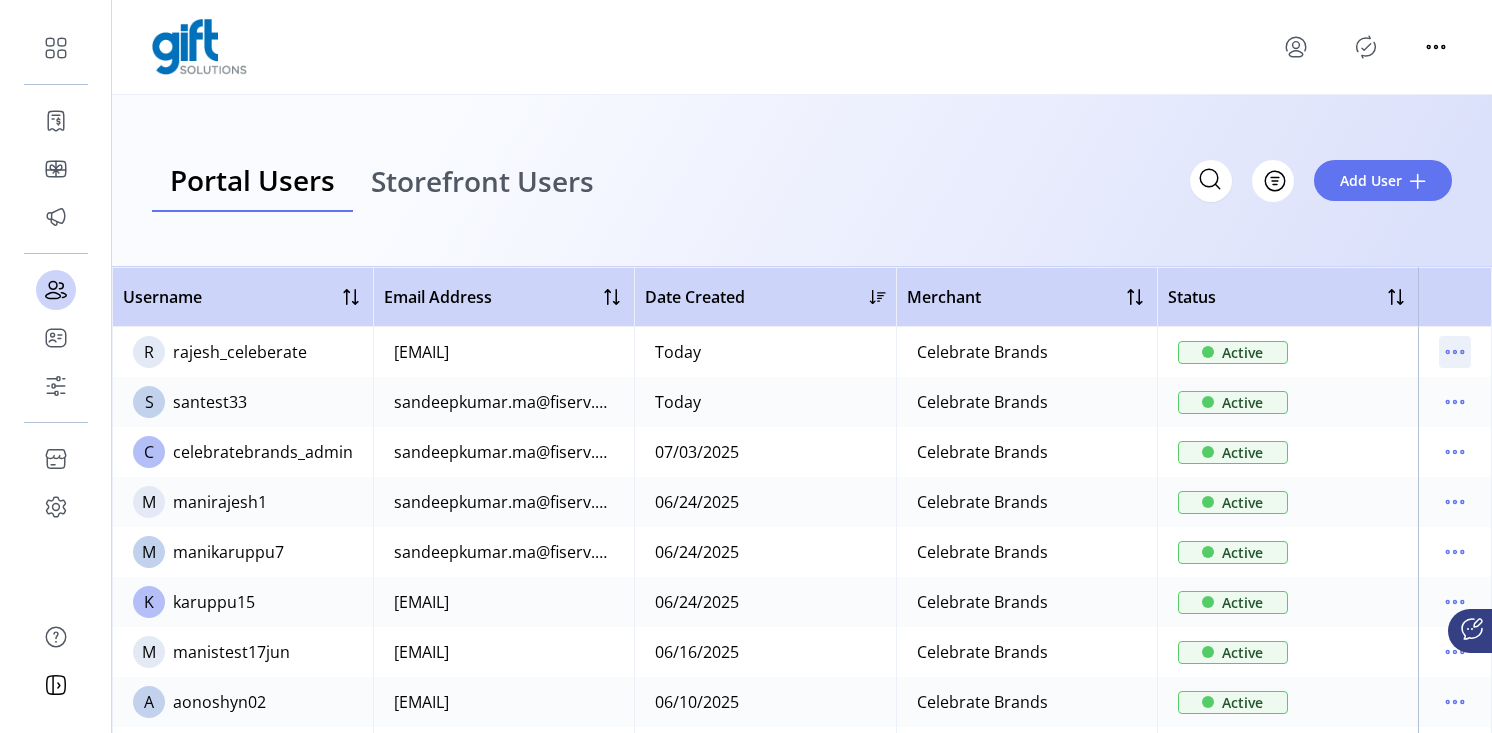 click at bounding box center (1455, 352) 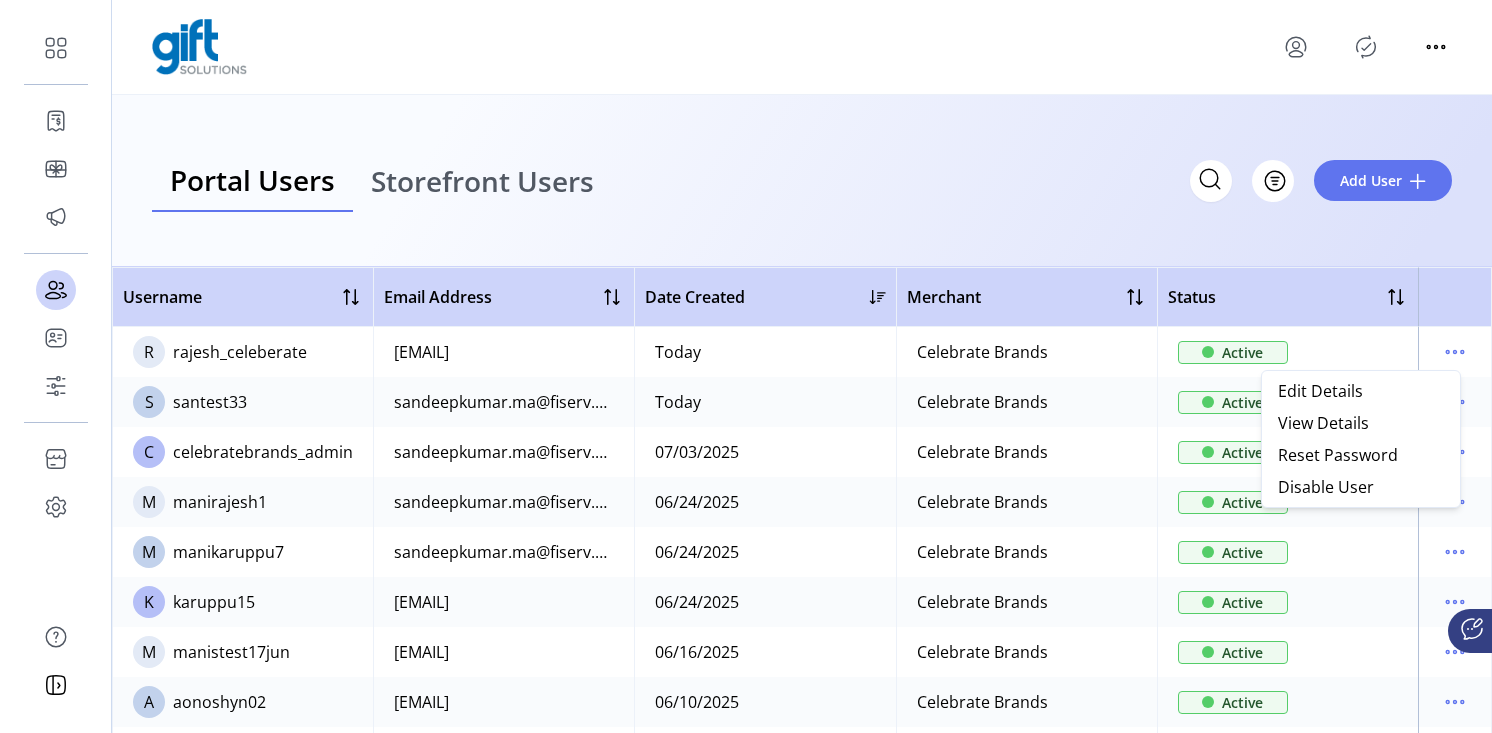 click at bounding box center (1296, 47) 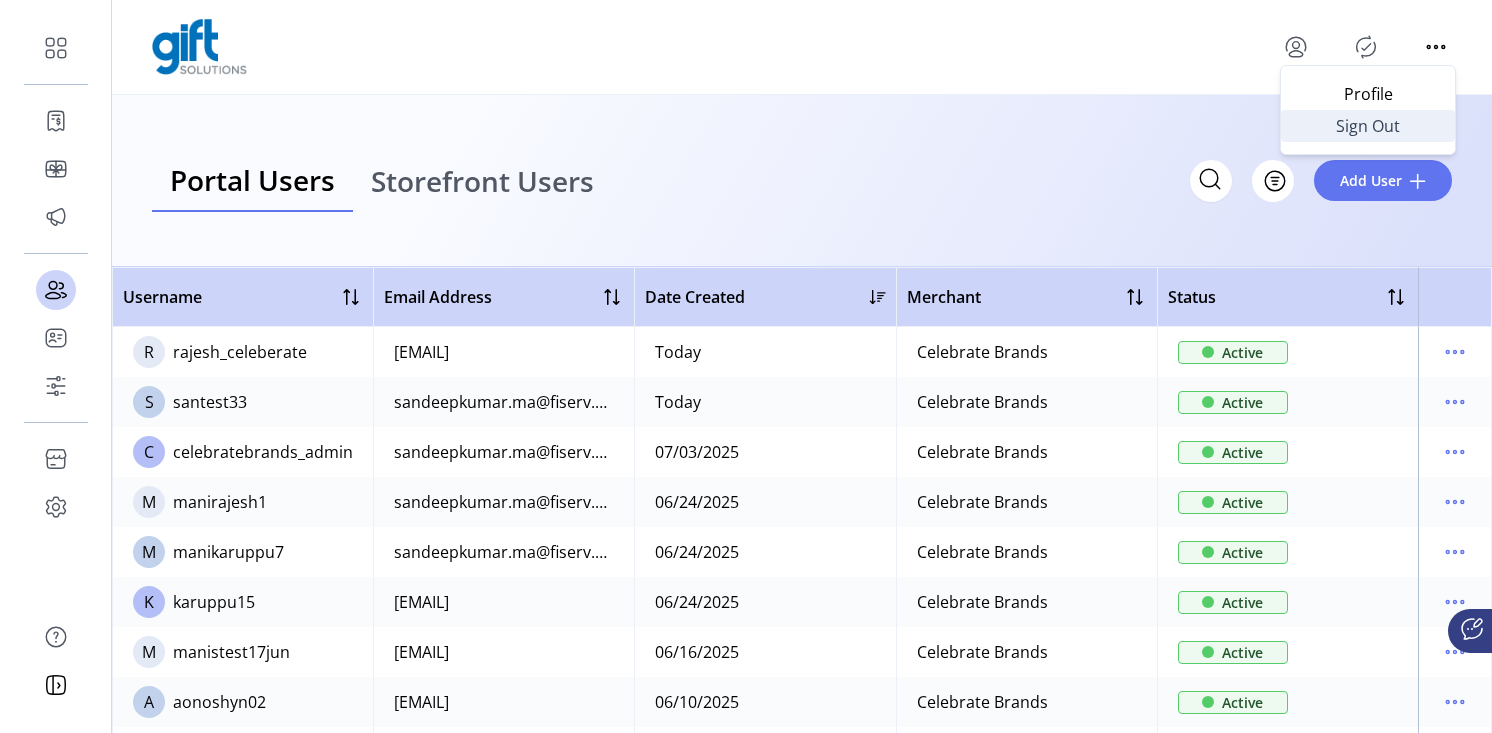 click on "Sign Out" at bounding box center (1368, 126) 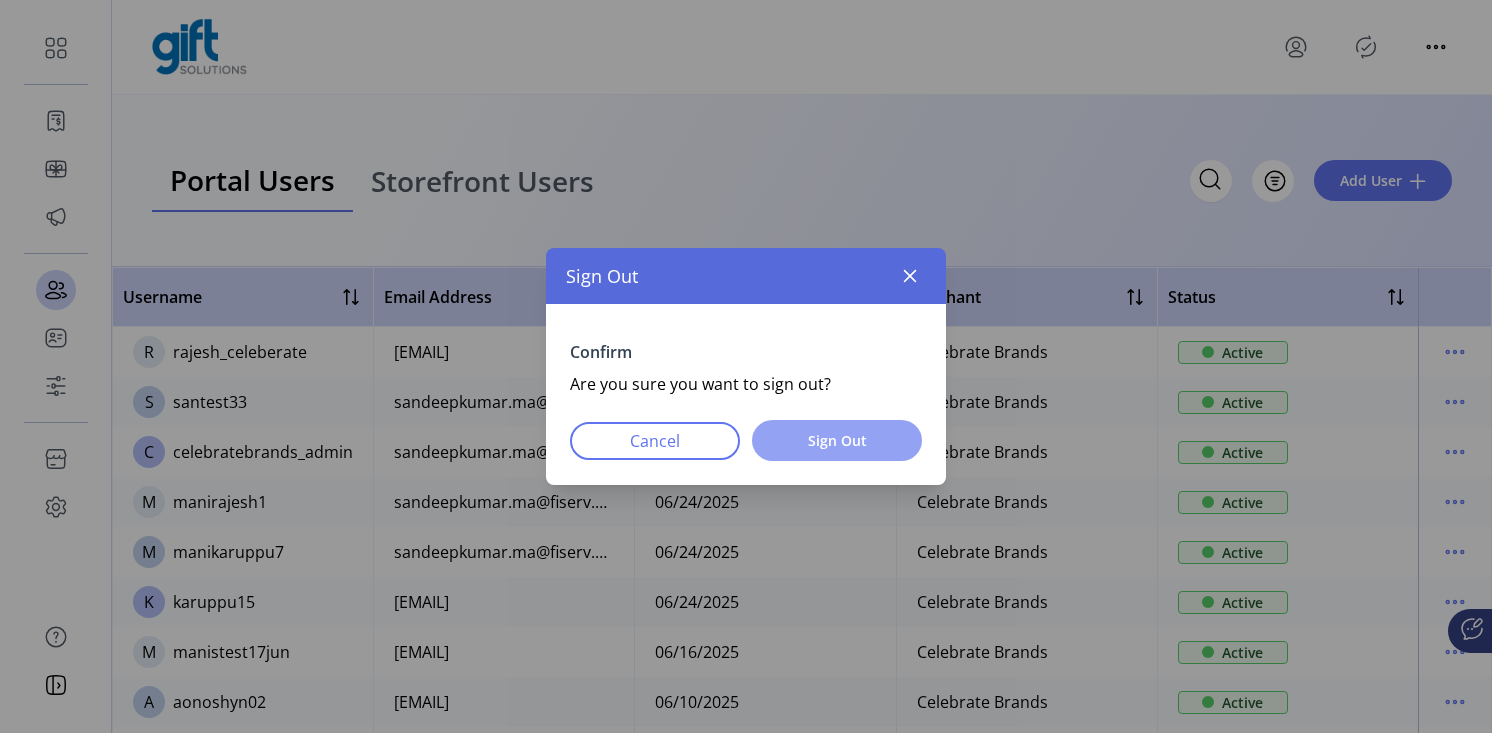 click on "Sign Out" at bounding box center (837, 440) 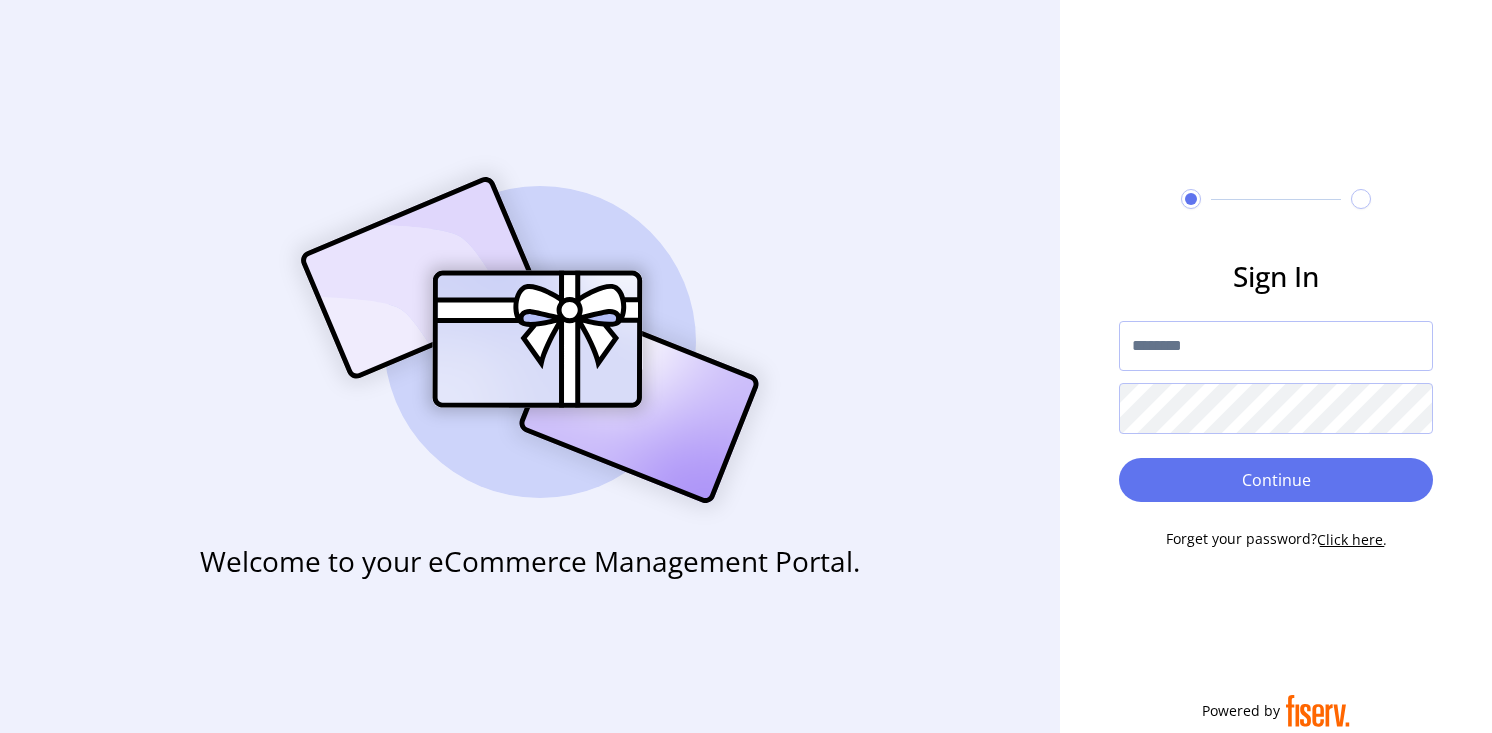 click at bounding box center (1276, 346) 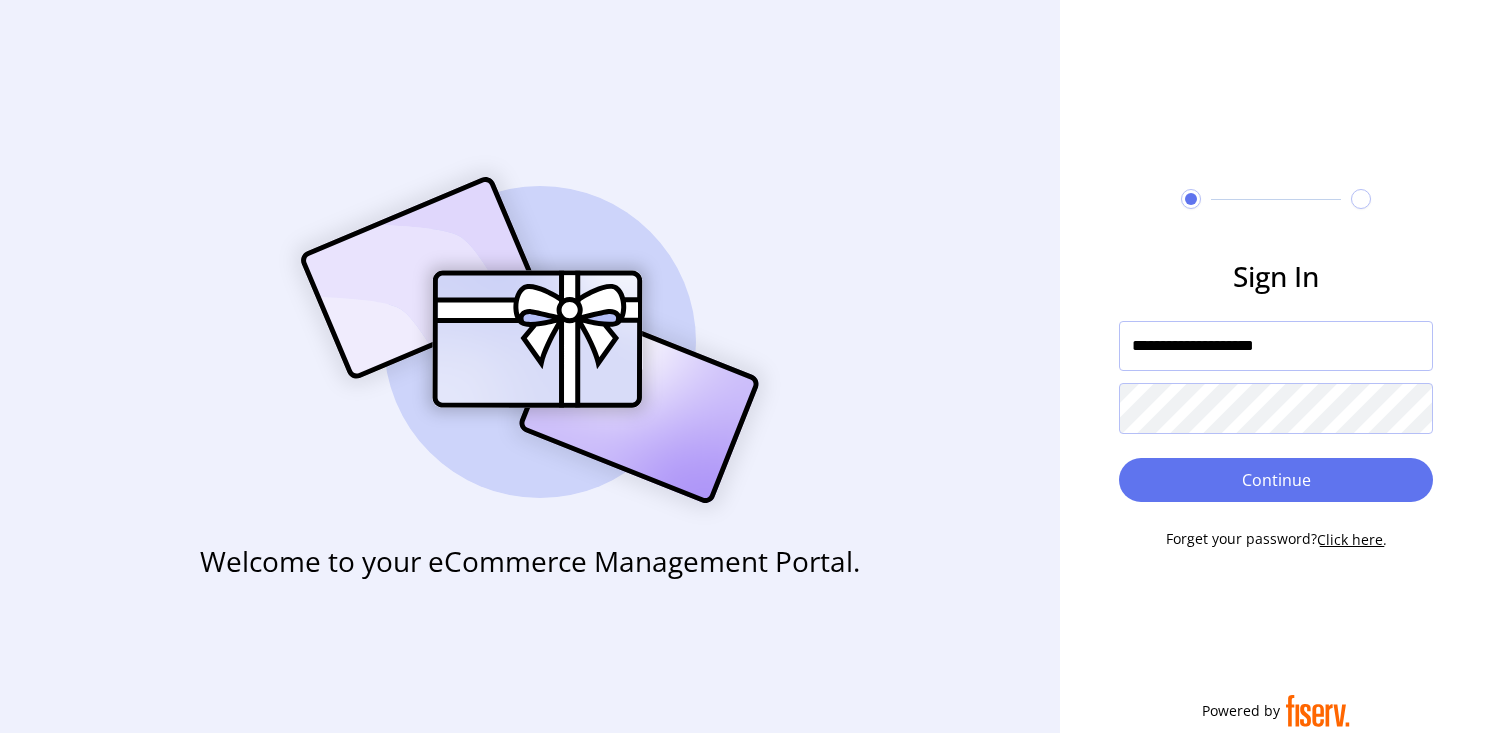 type on "**********" 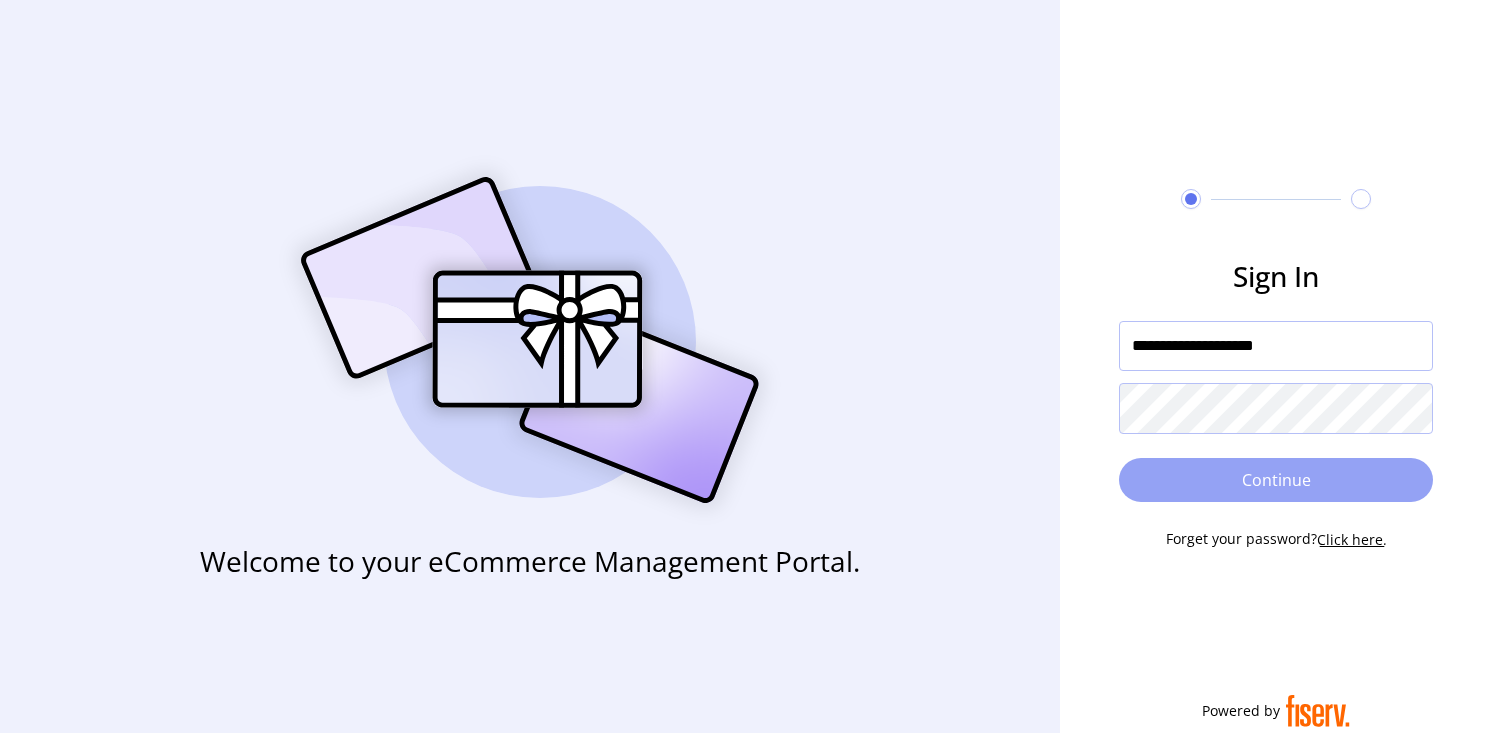 click on "Continue" at bounding box center [1276, 480] 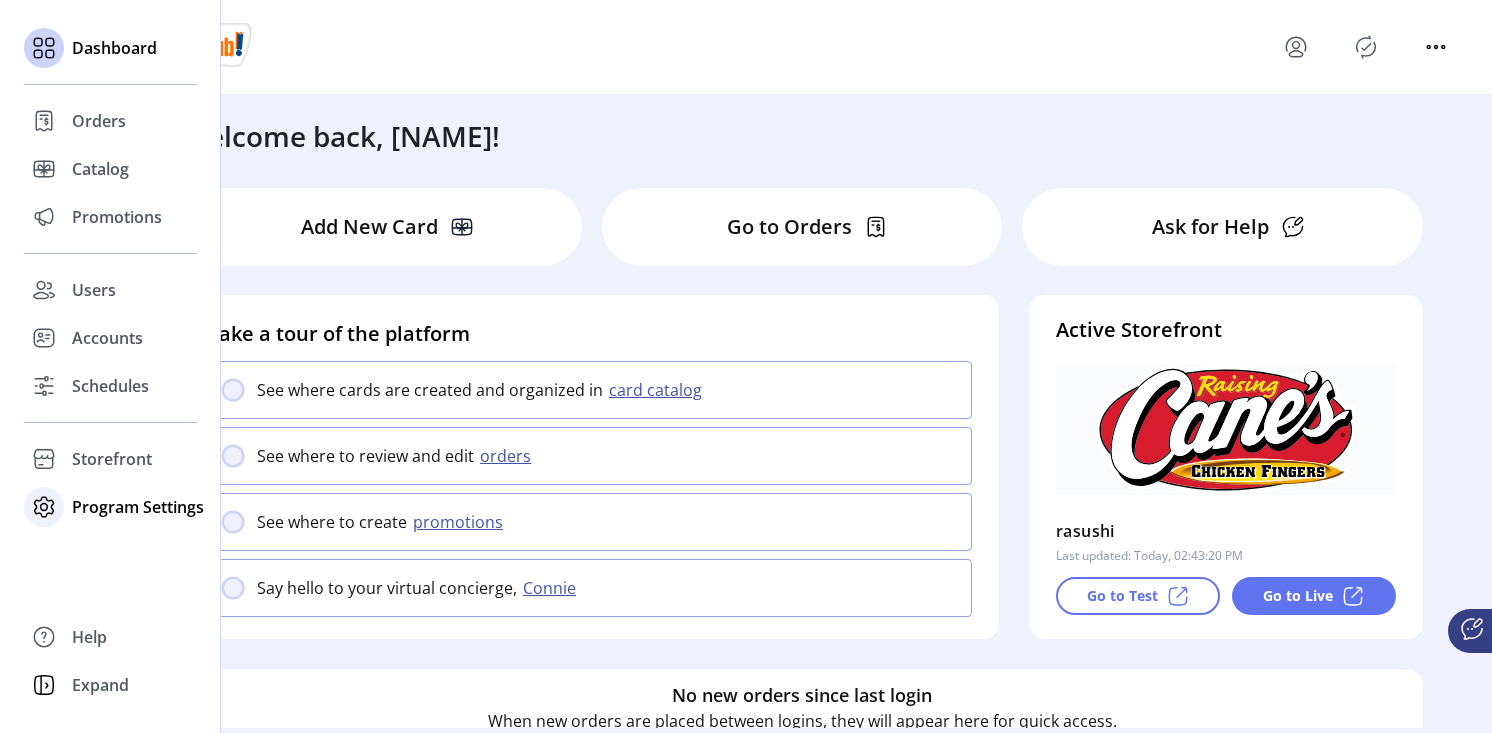 click on "Program Settings" at bounding box center (99, 121) 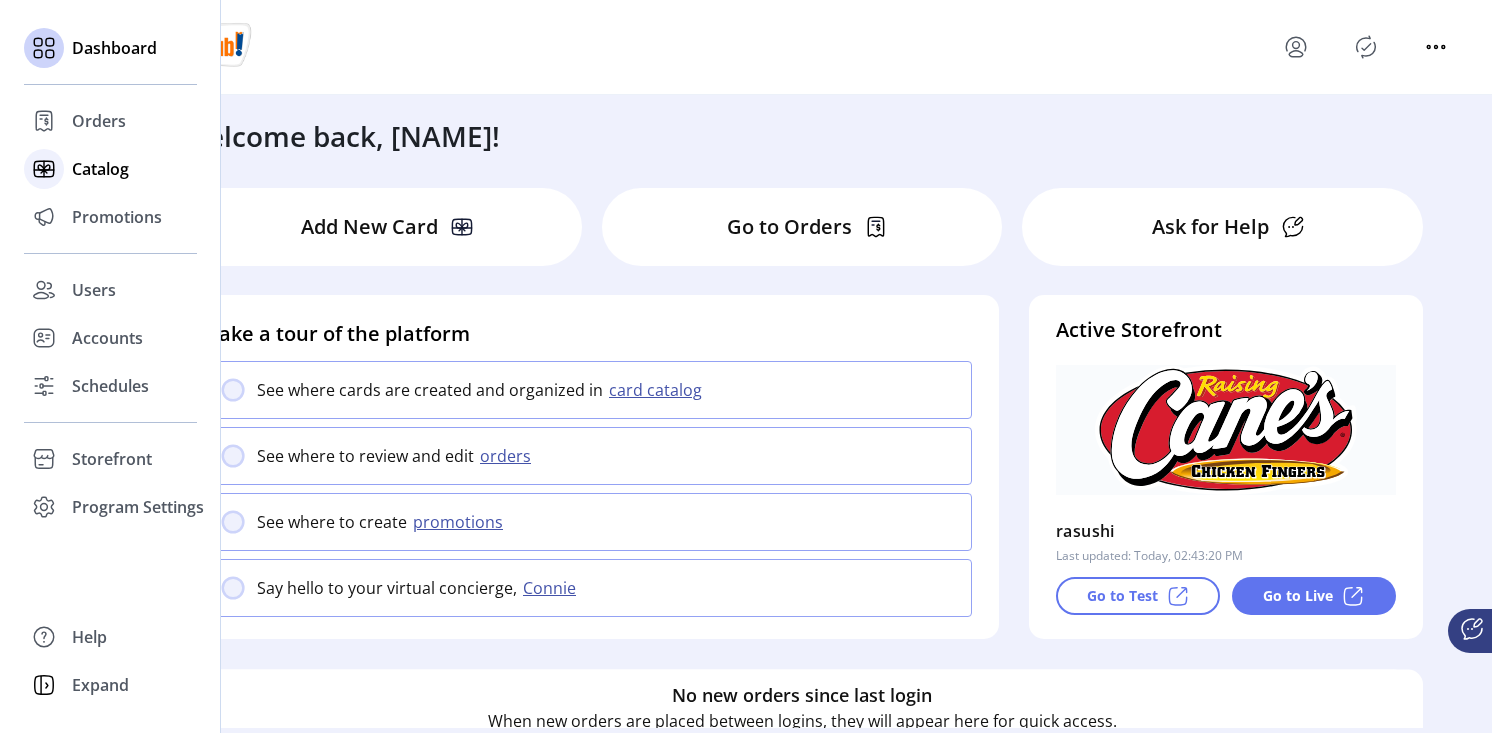 click on "Catalog" at bounding box center [99, 121] 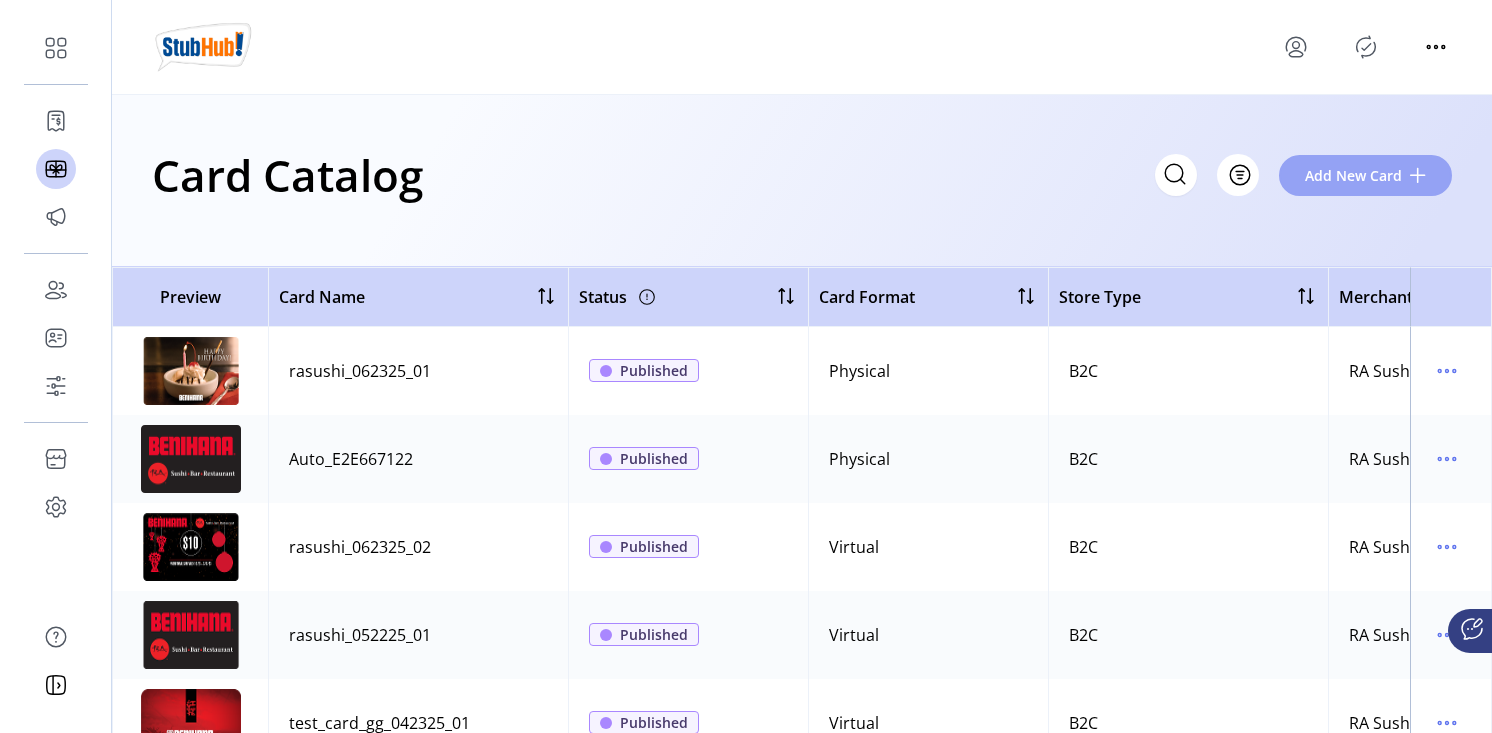 click on "Add New Card" at bounding box center (1365, 175) 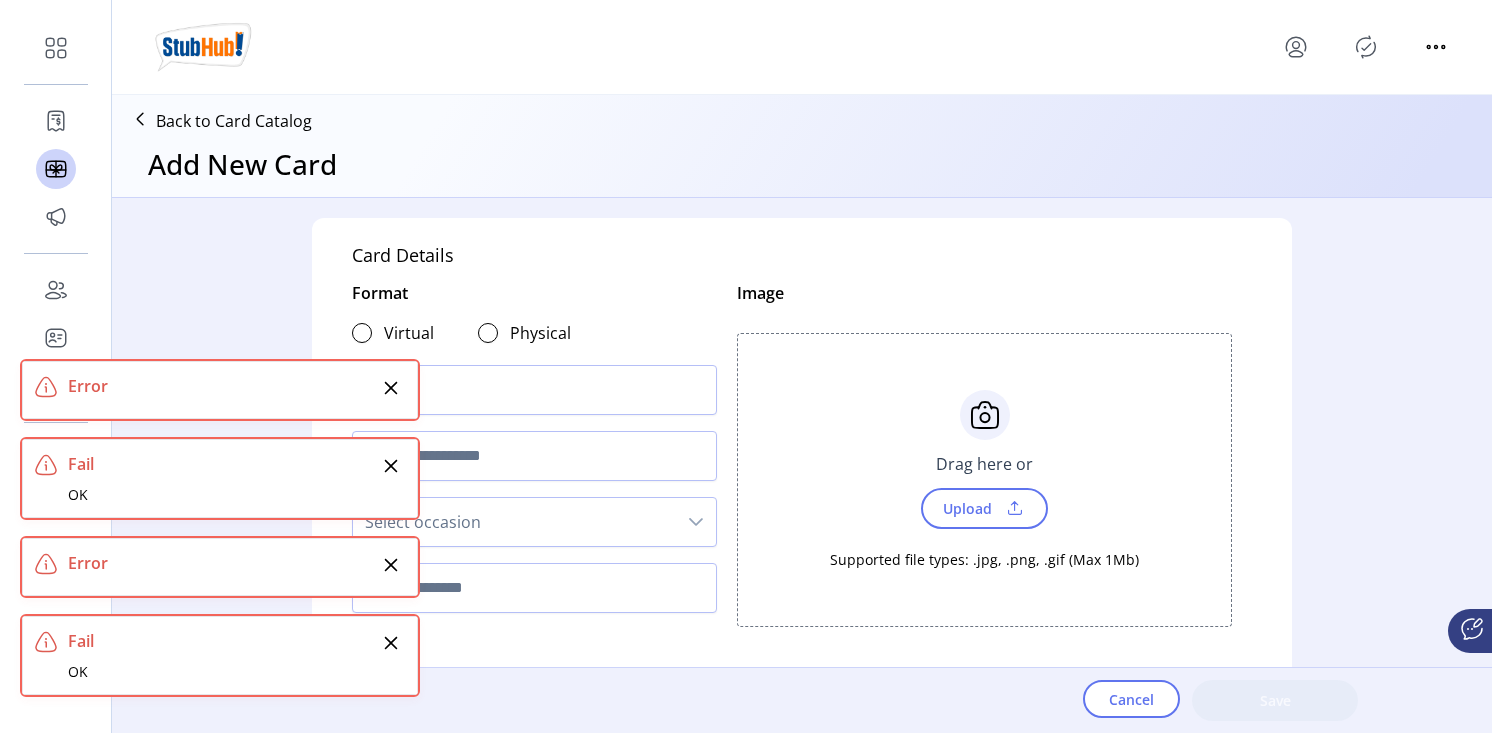click at bounding box center [391, 388] 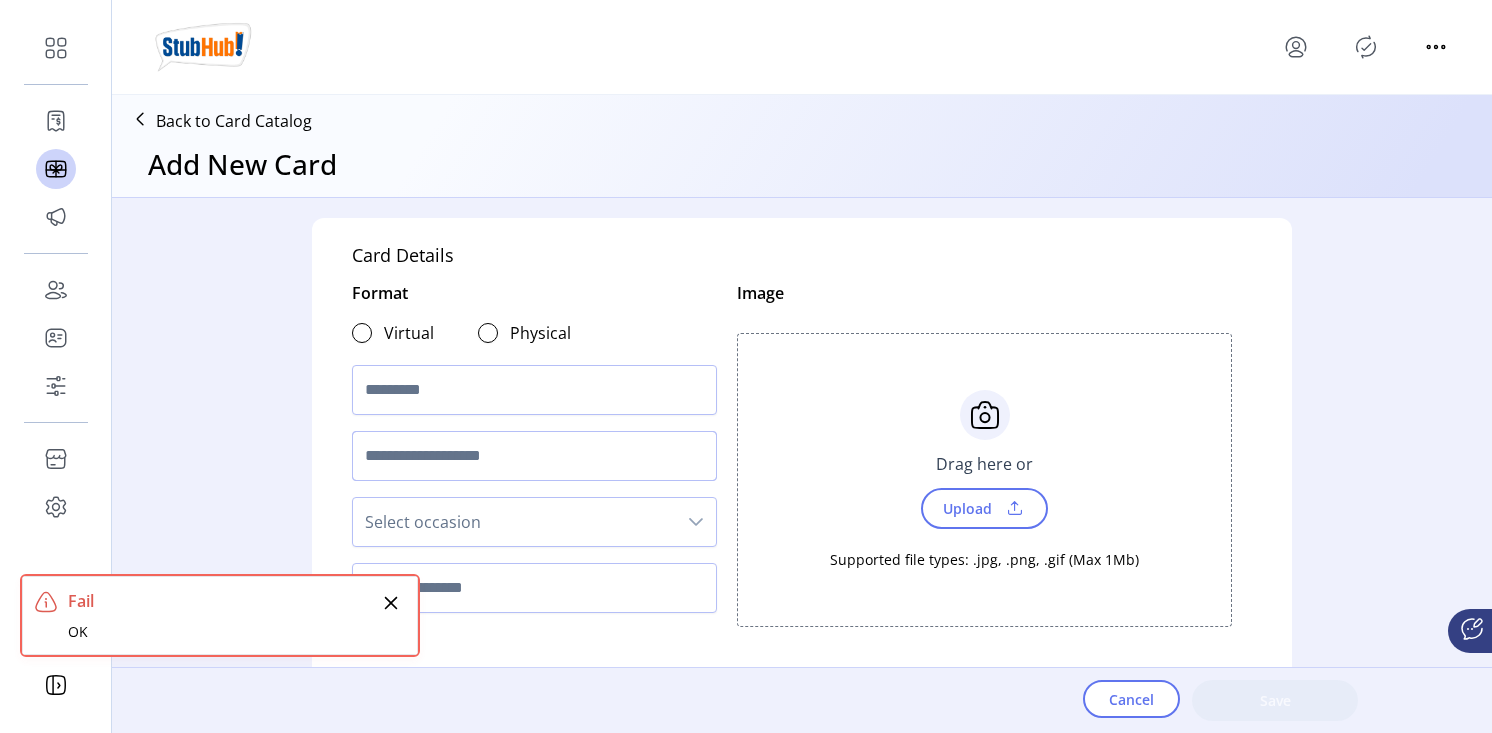 click at bounding box center (534, 456) 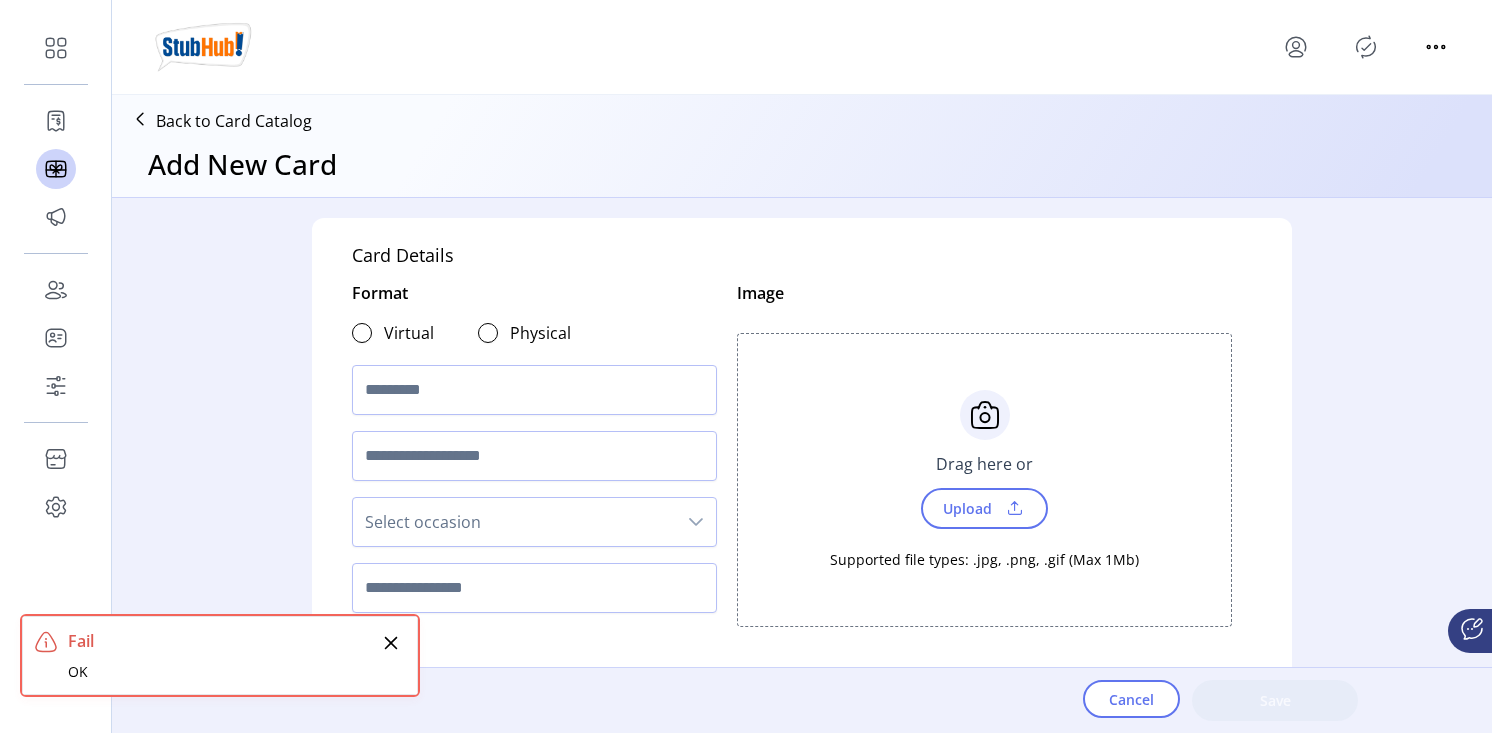 click at bounding box center [391, 643] 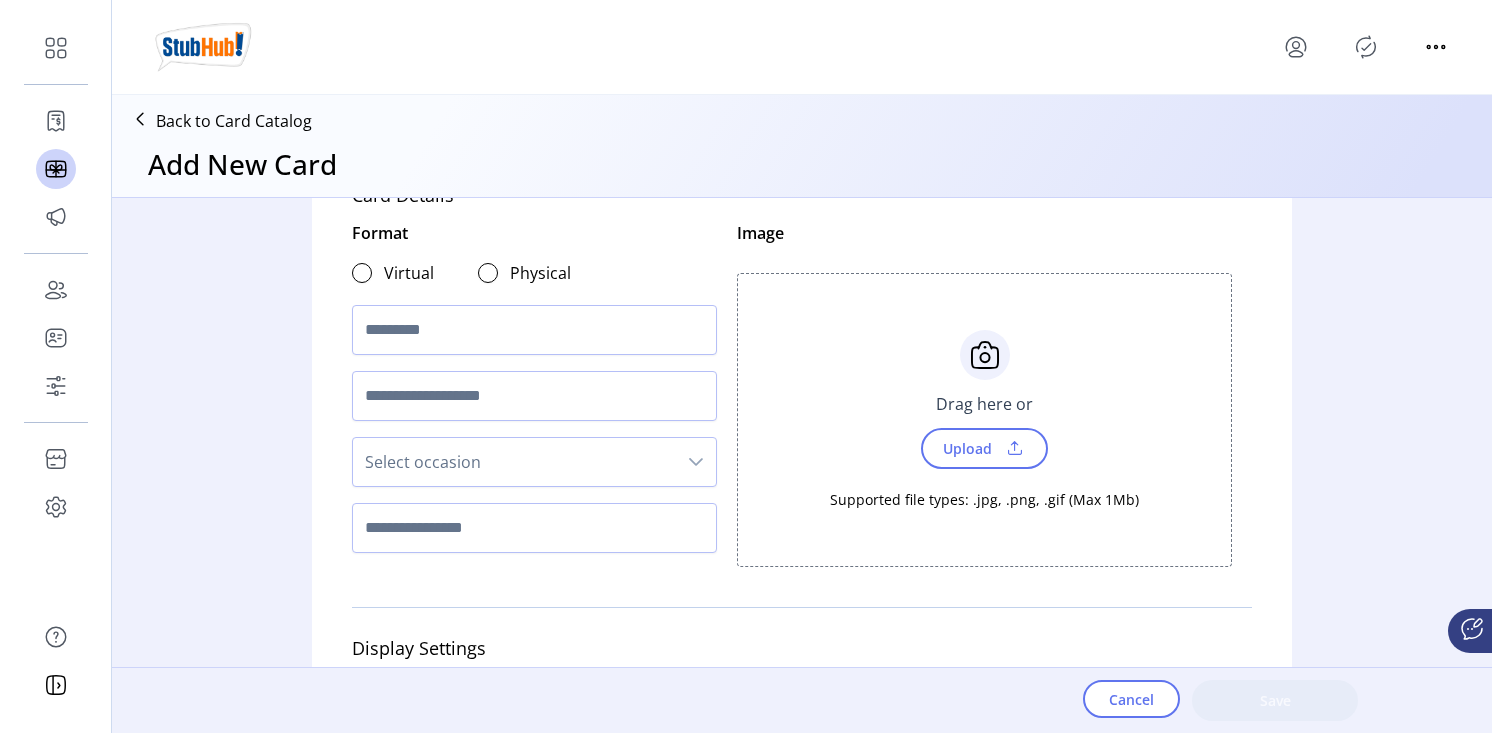 scroll, scrollTop: 50, scrollLeft: 0, axis: vertical 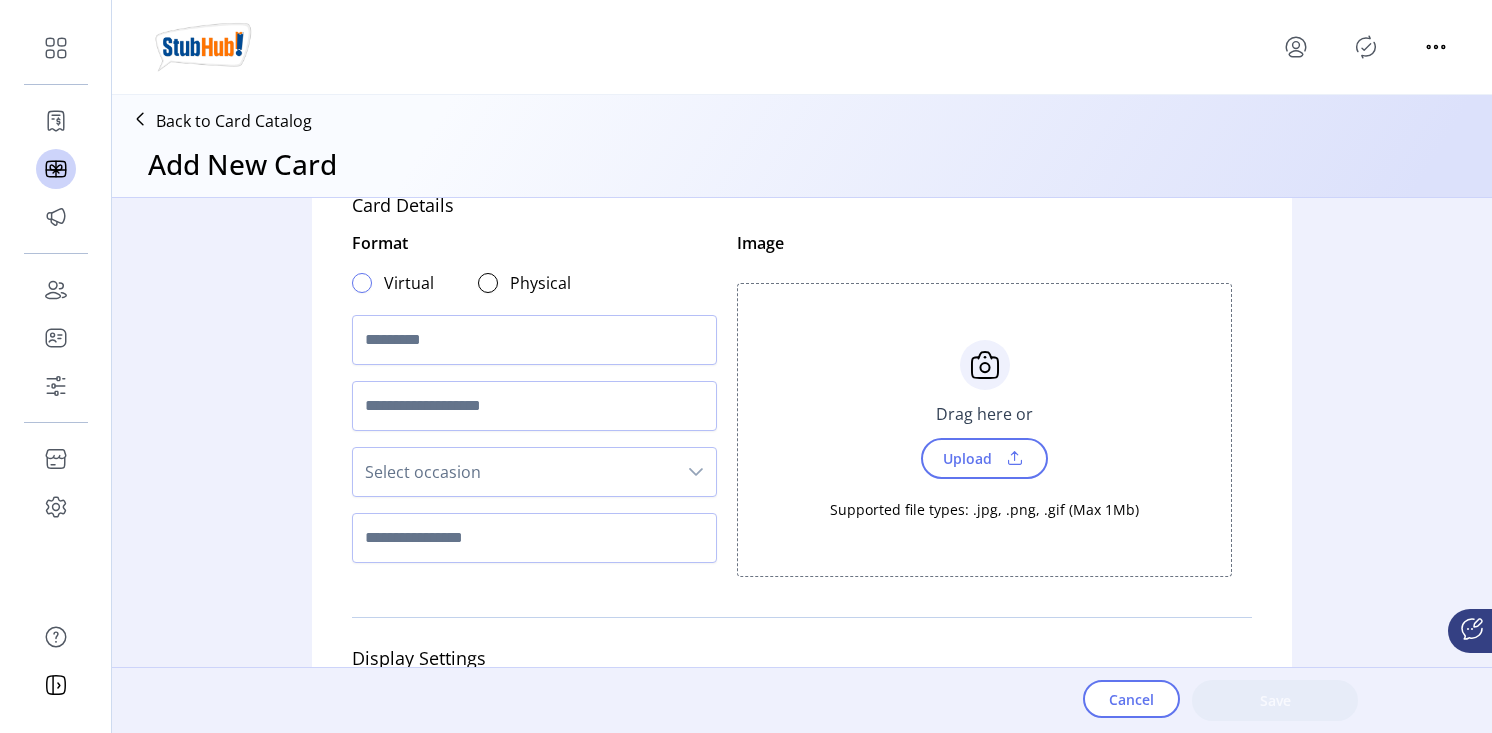click at bounding box center (362, 283) 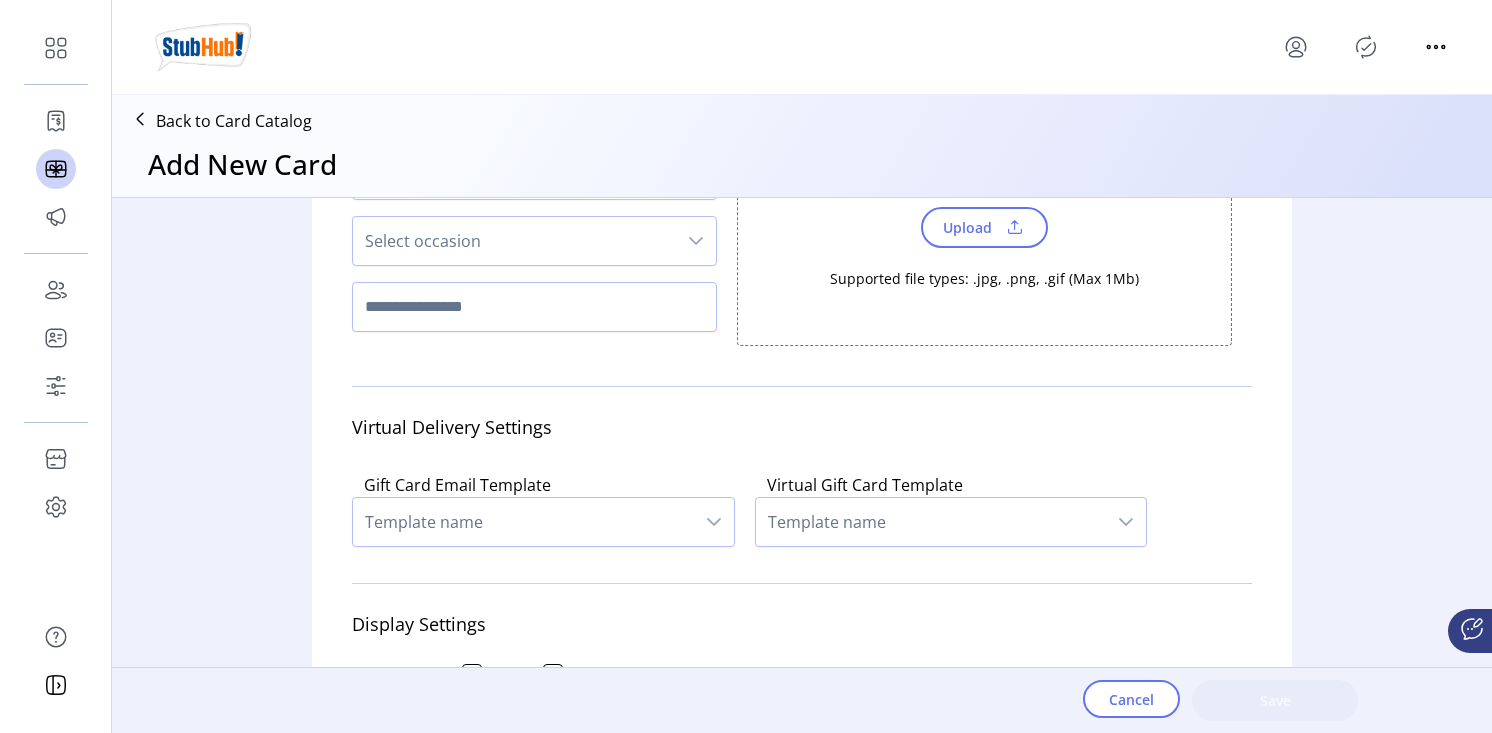 scroll, scrollTop: 332, scrollLeft: 0, axis: vertical 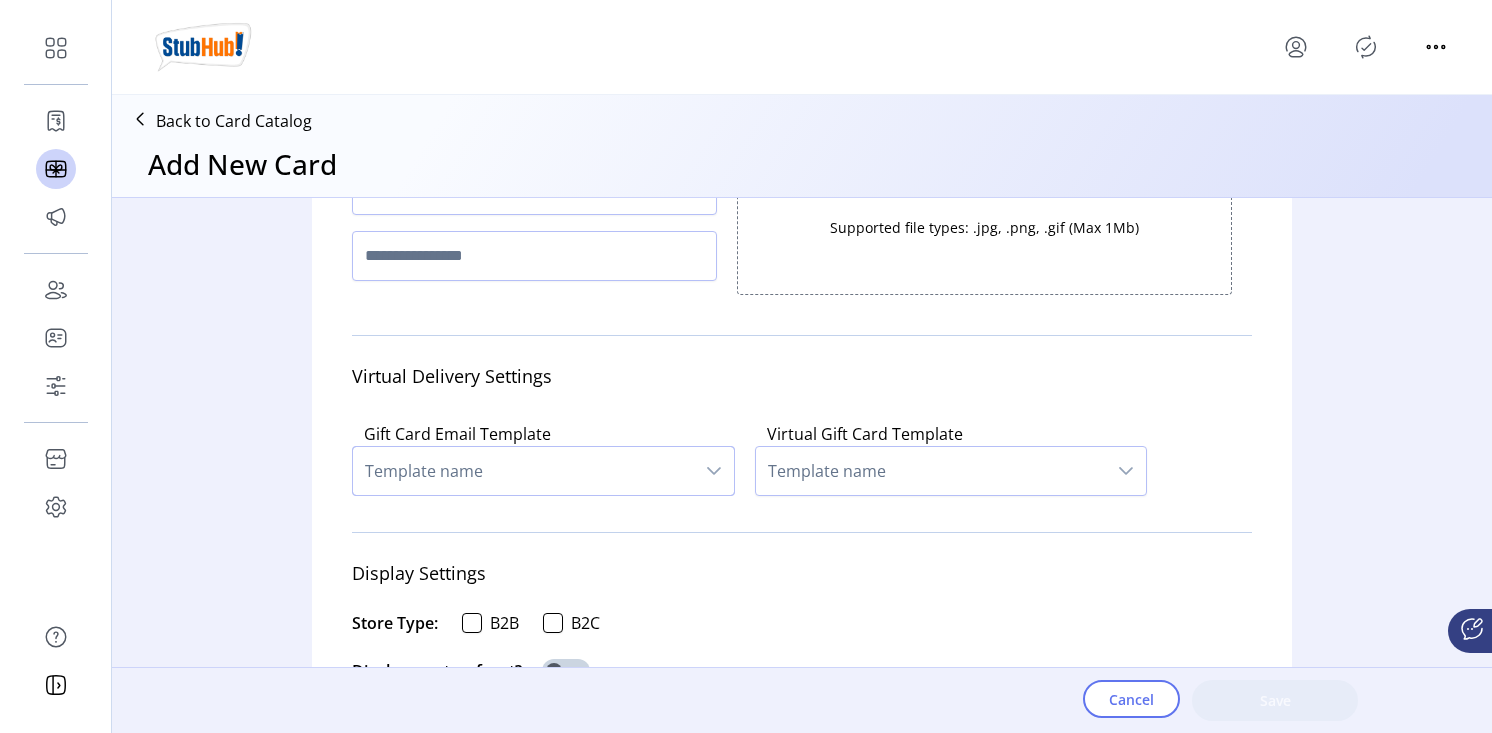 click on "Template name" at bounding box center [523, 471] 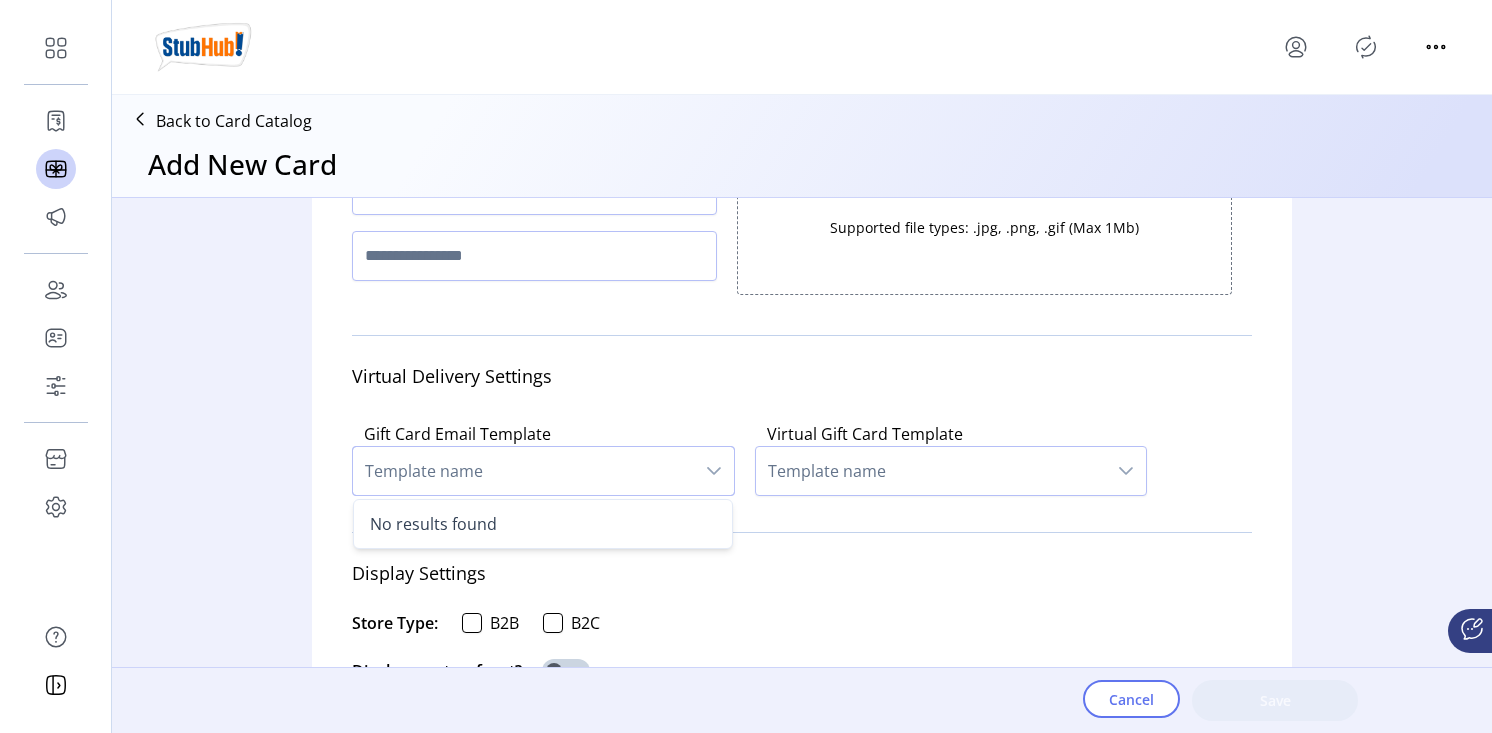 click on "Template name" at bounding box center (931, 471) 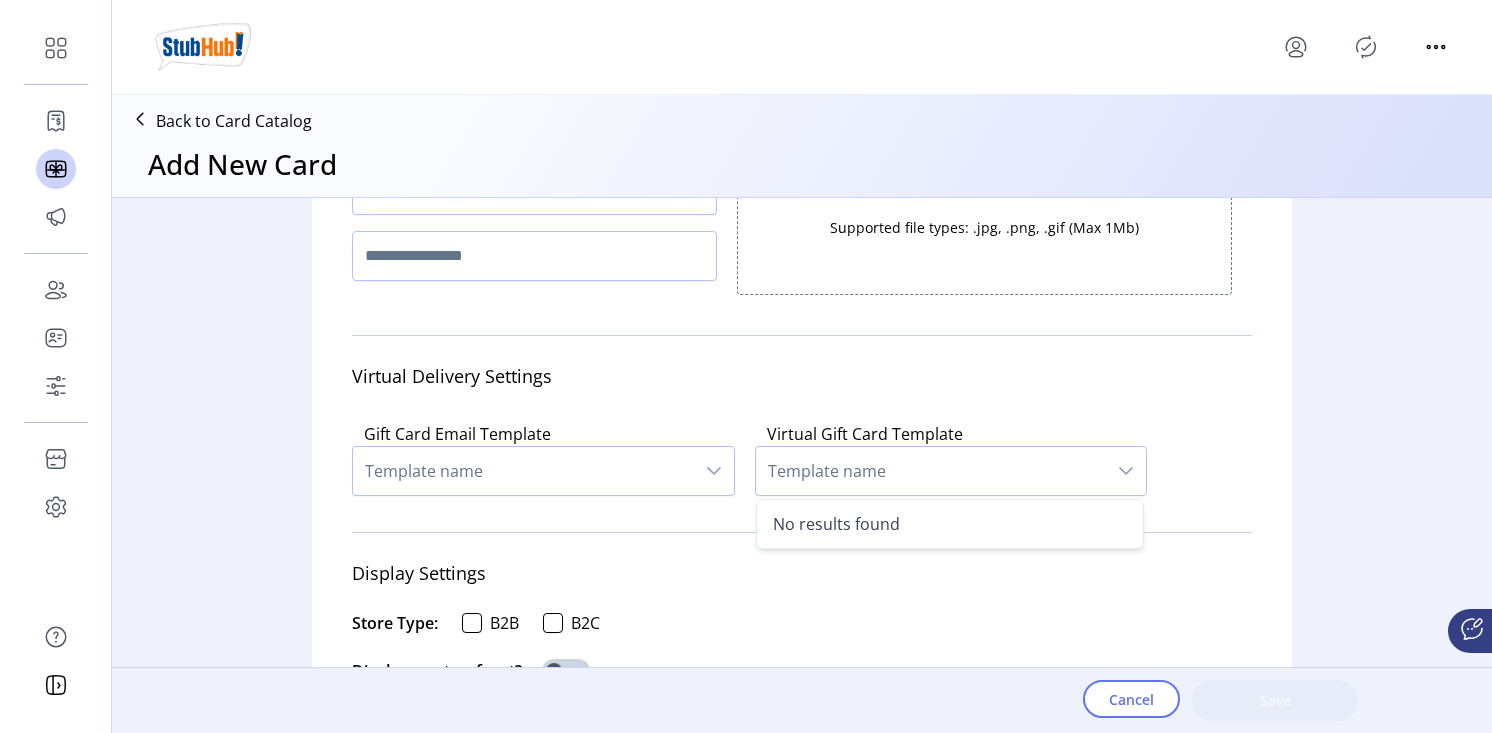 click on "Virtual Delivery Settings" at bounding box center (802, 376) 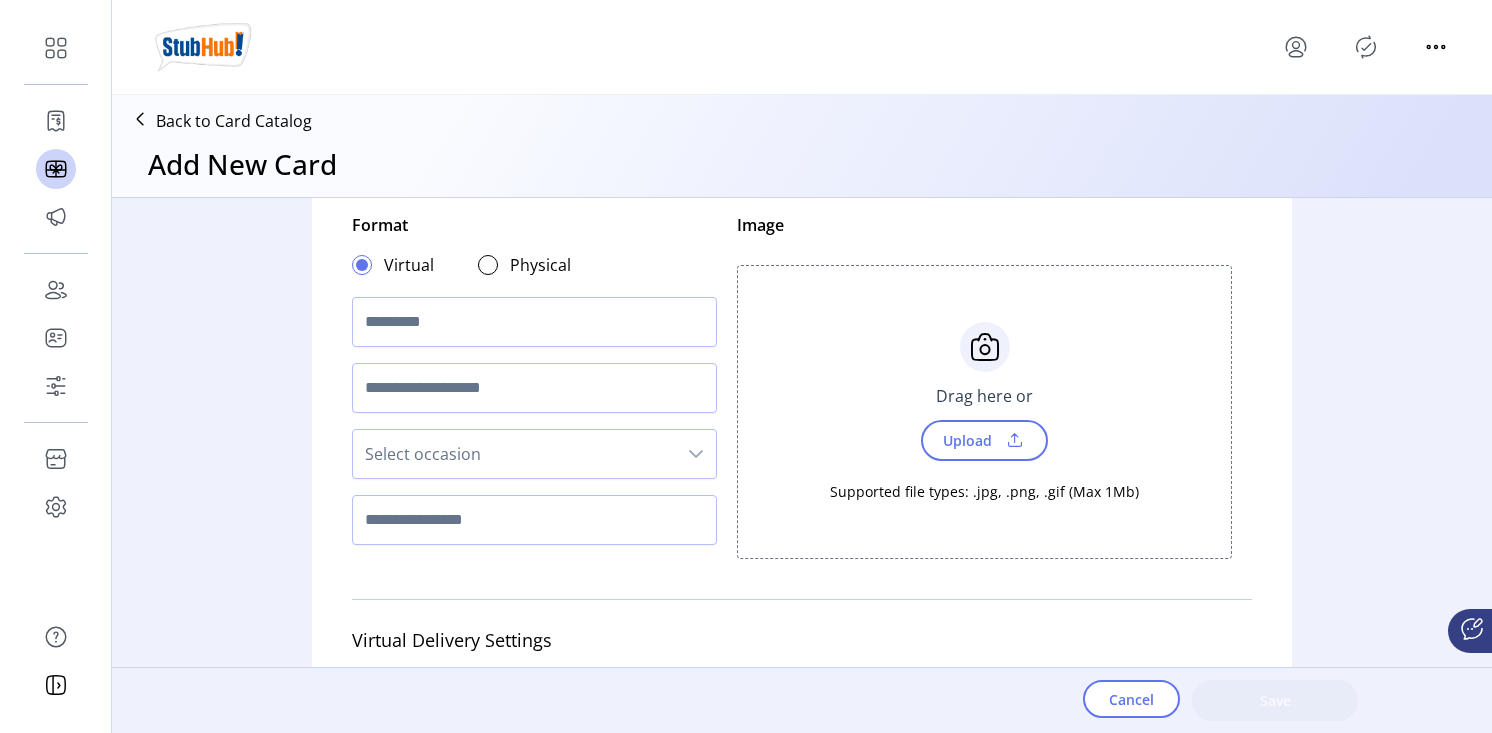scroll, scrollTop: 0, scrollLeft: 0, axis: both 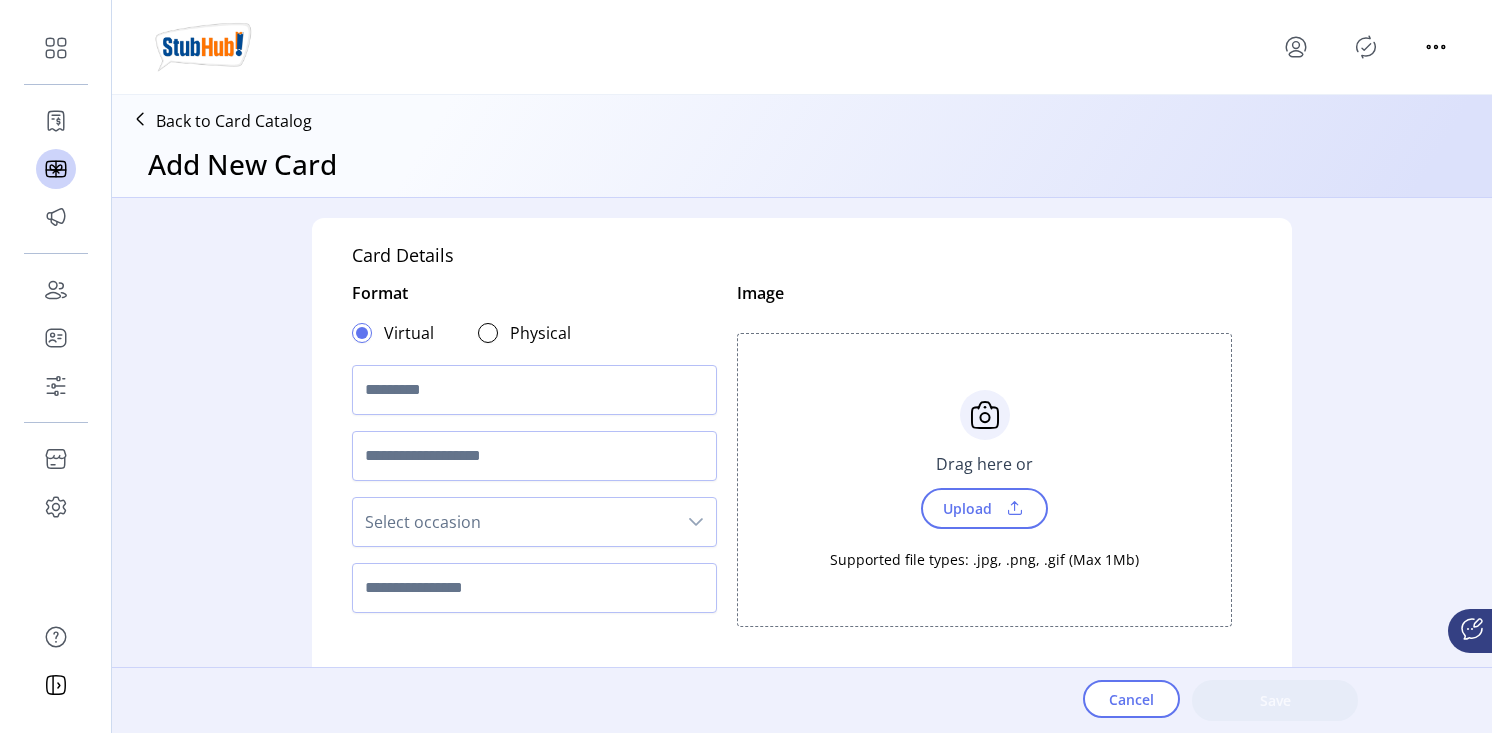 click at bounding box center [140, 119] 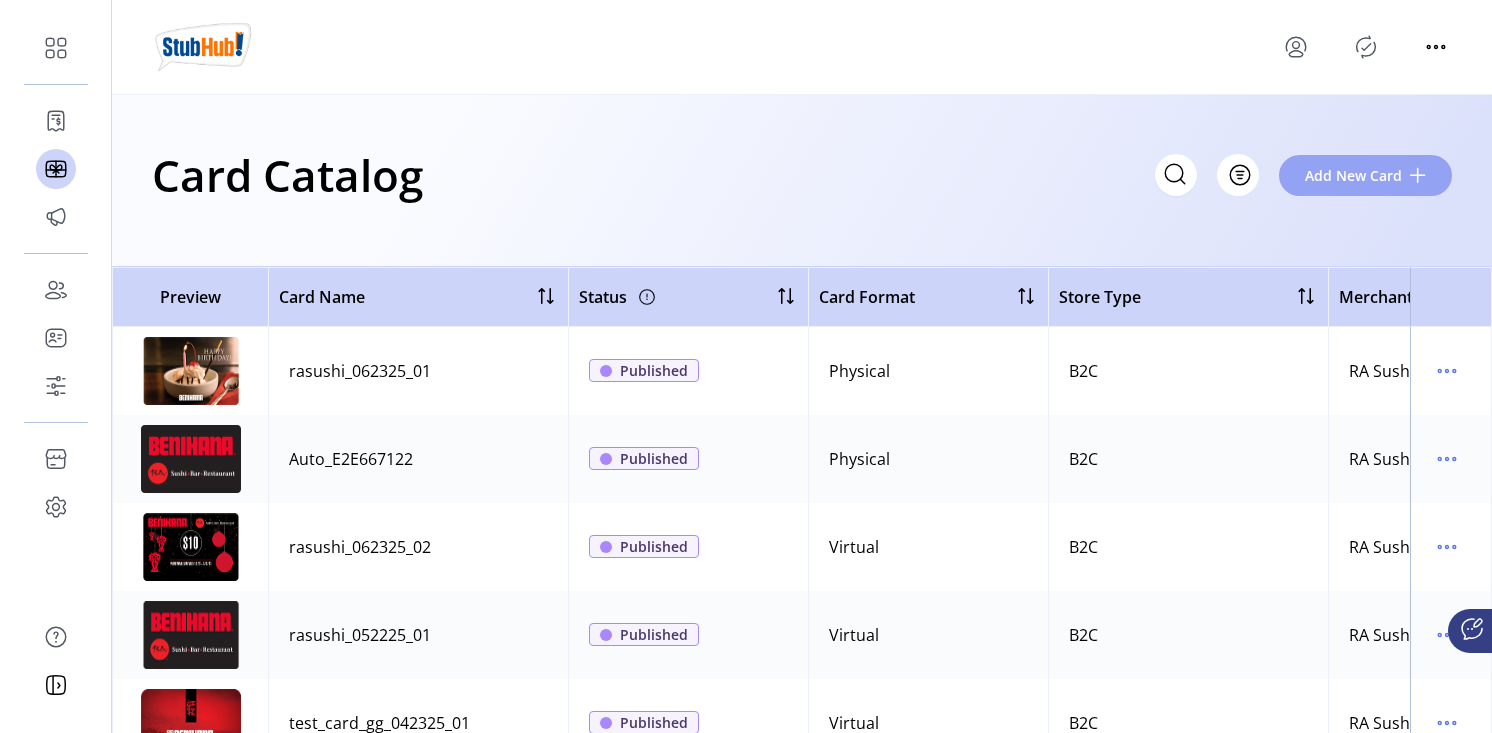 click on "Add New Card" at bounding box center [1353, 175] 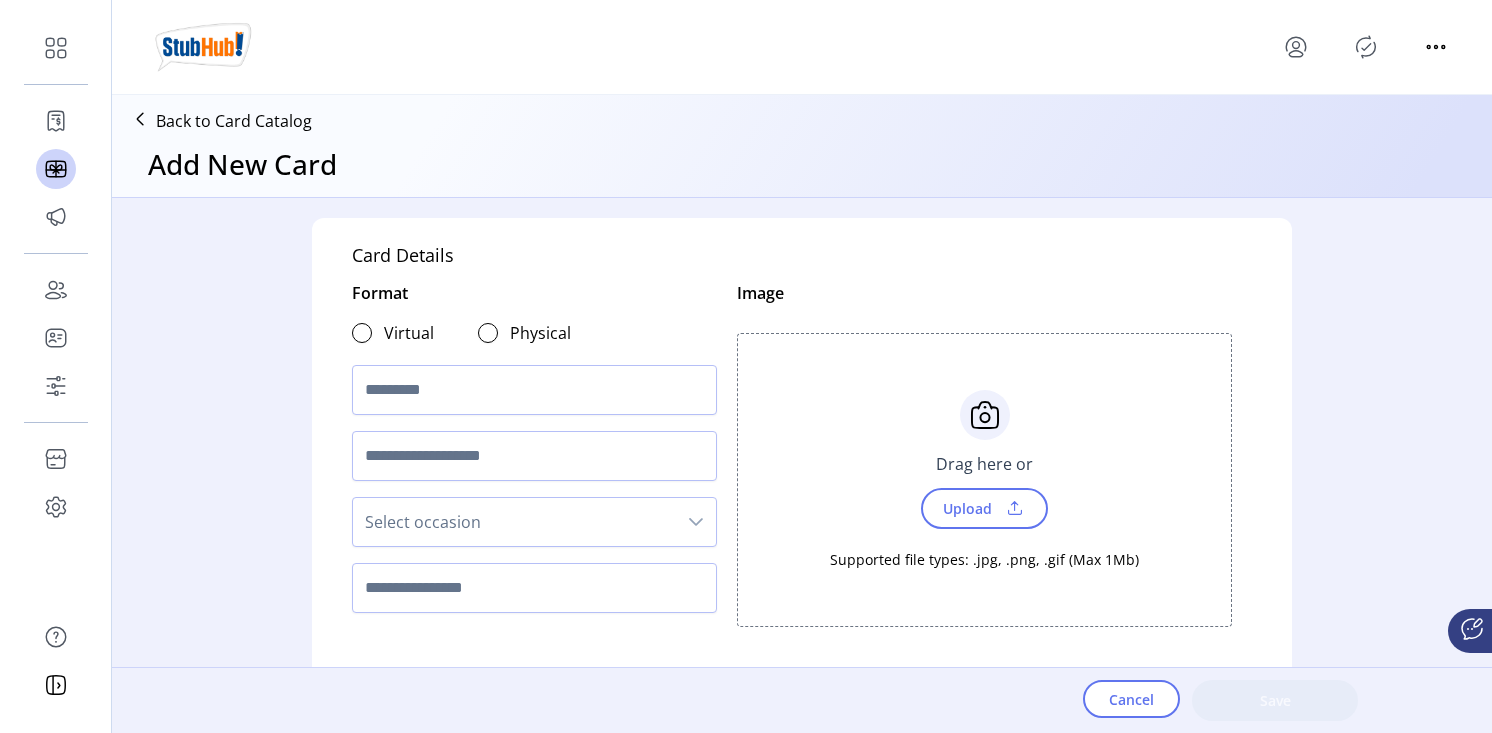 click at bounding box center [1296, 47] 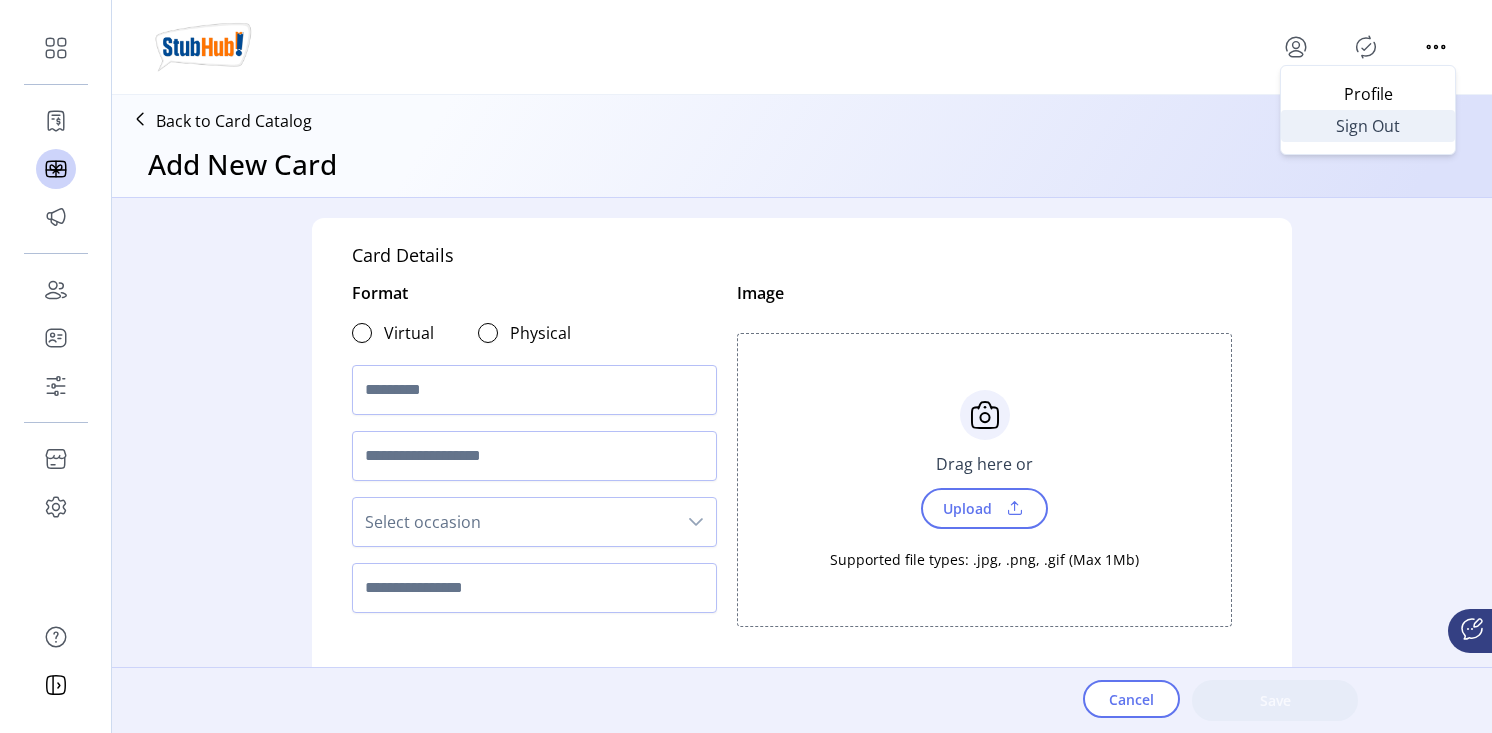 click on "Sign Out" at bounding box center (1368, 126) 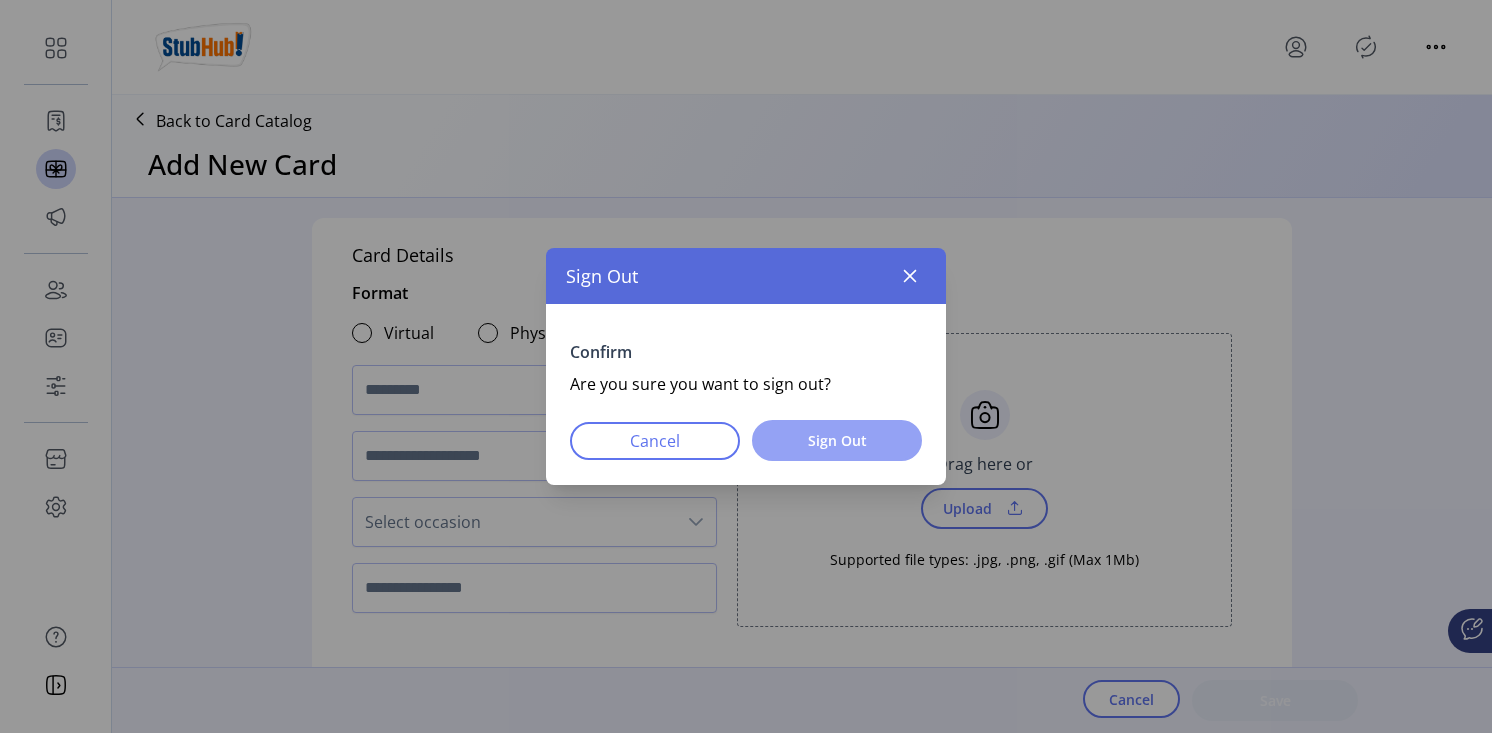 click on "Sign Out" at bounding box center (837, 440) 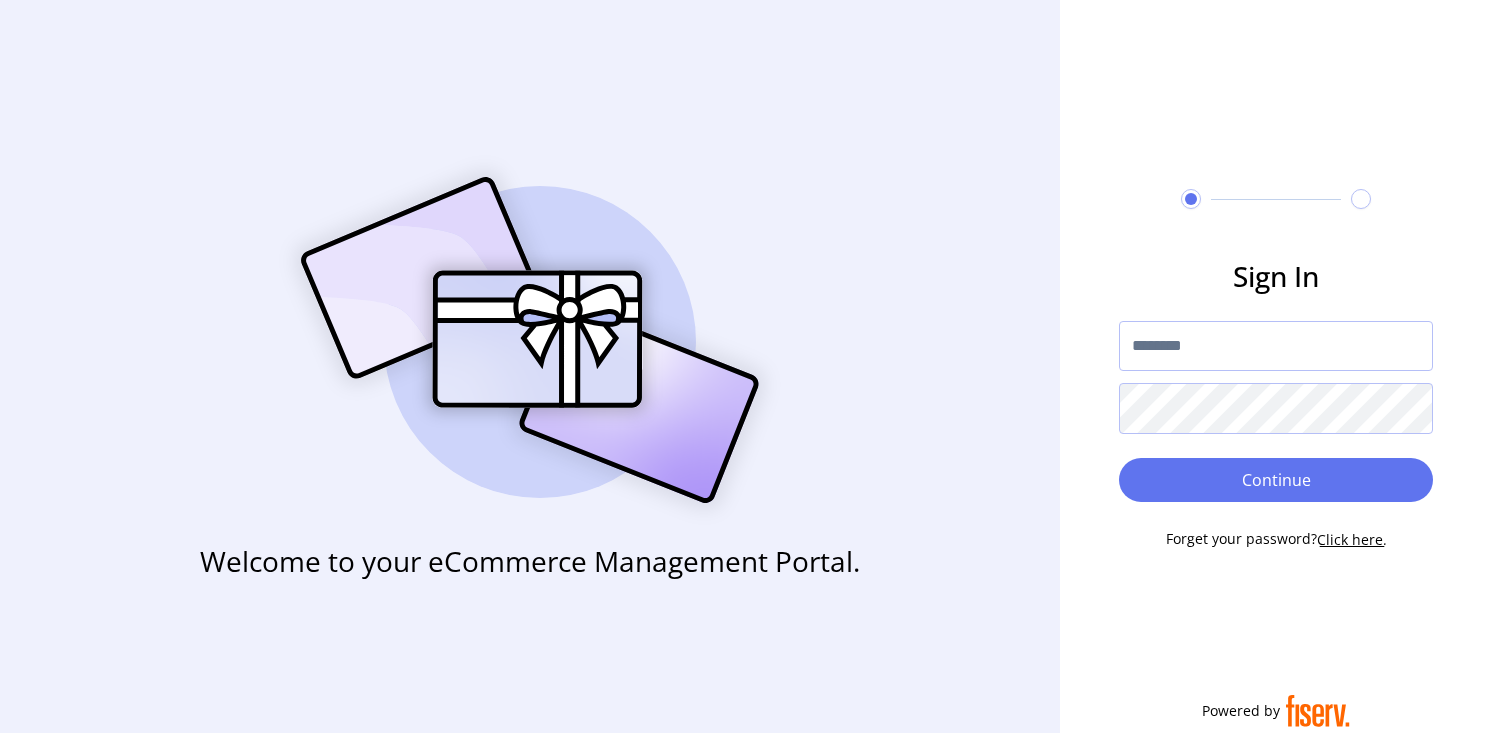 click at bounding box center [1276, 346] 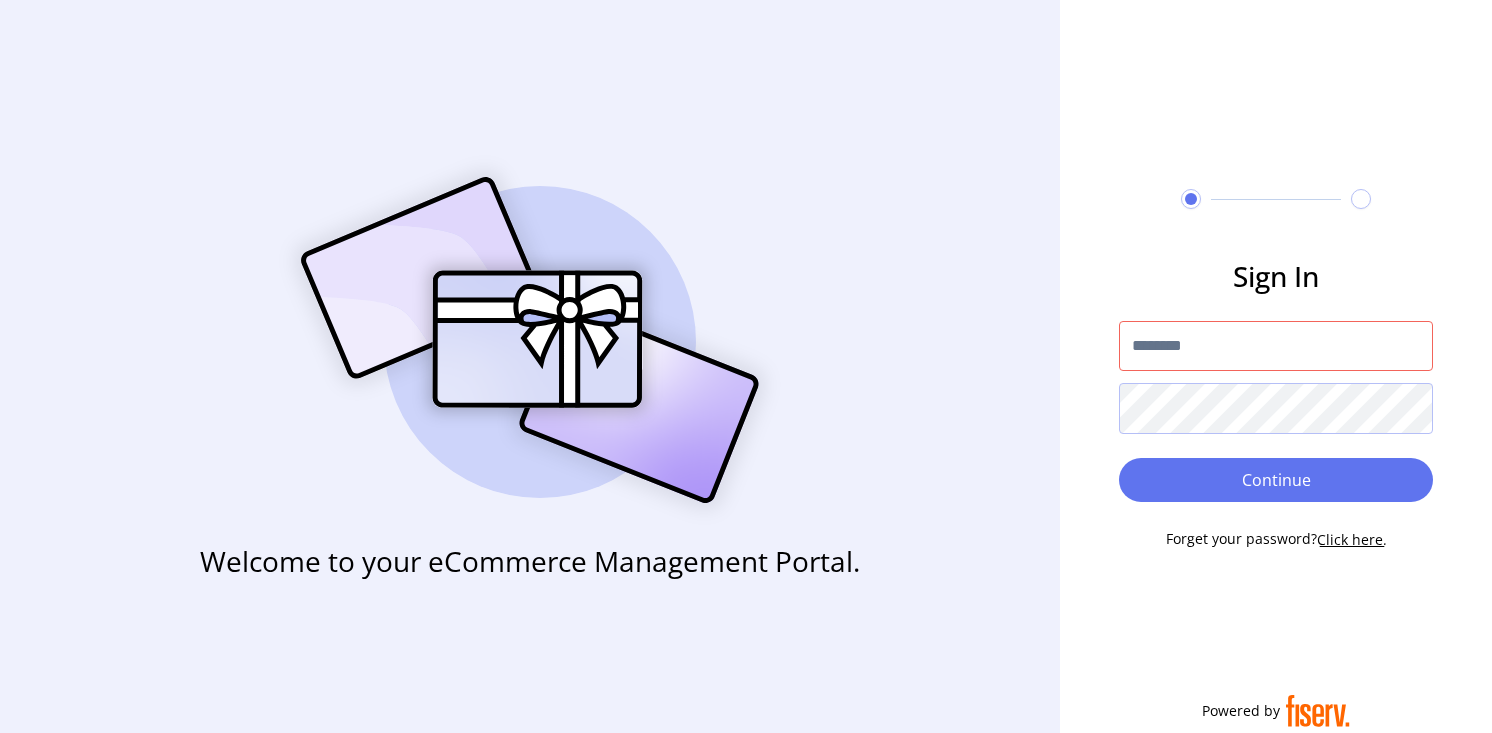 click at bounding box center [1276, 346] 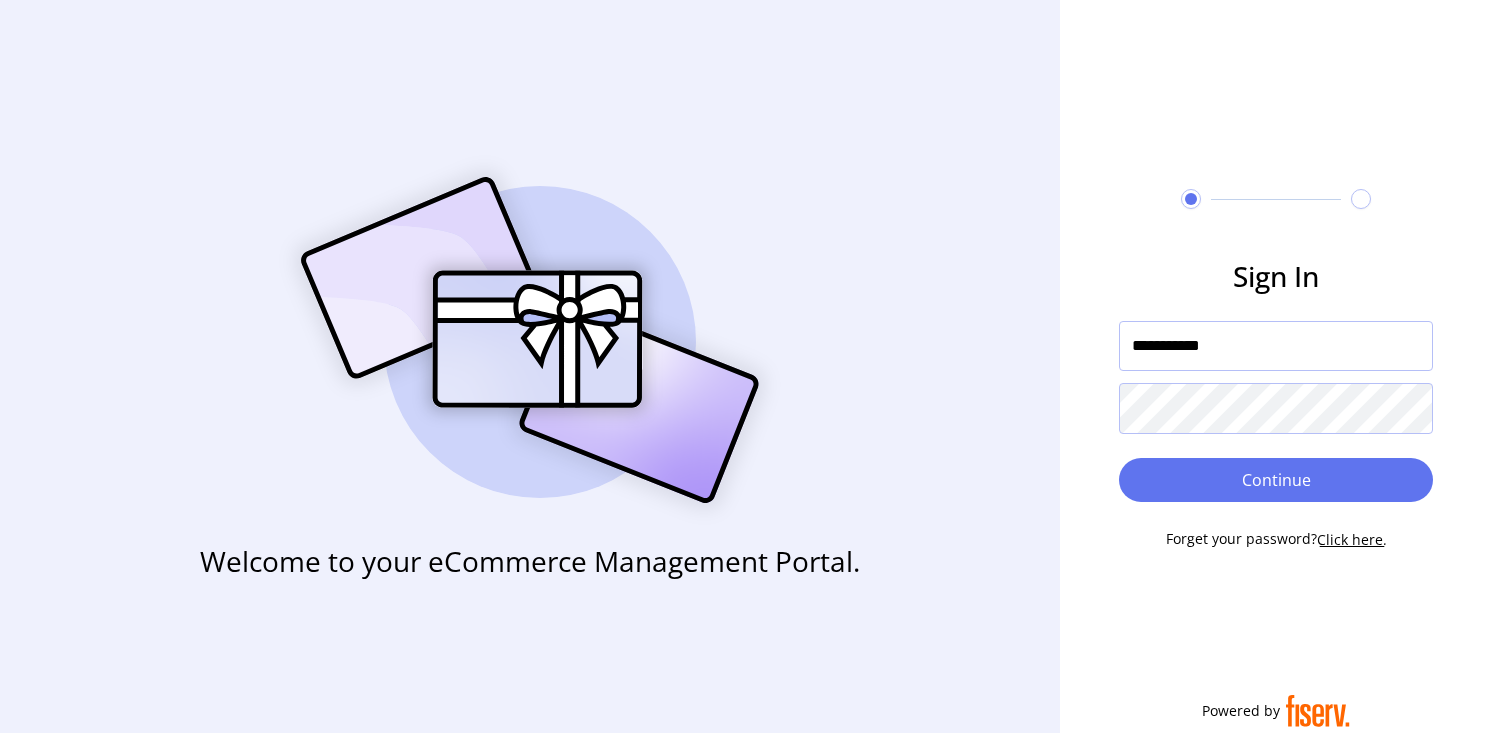 click on "**********" at bounding box center [1276, 346] 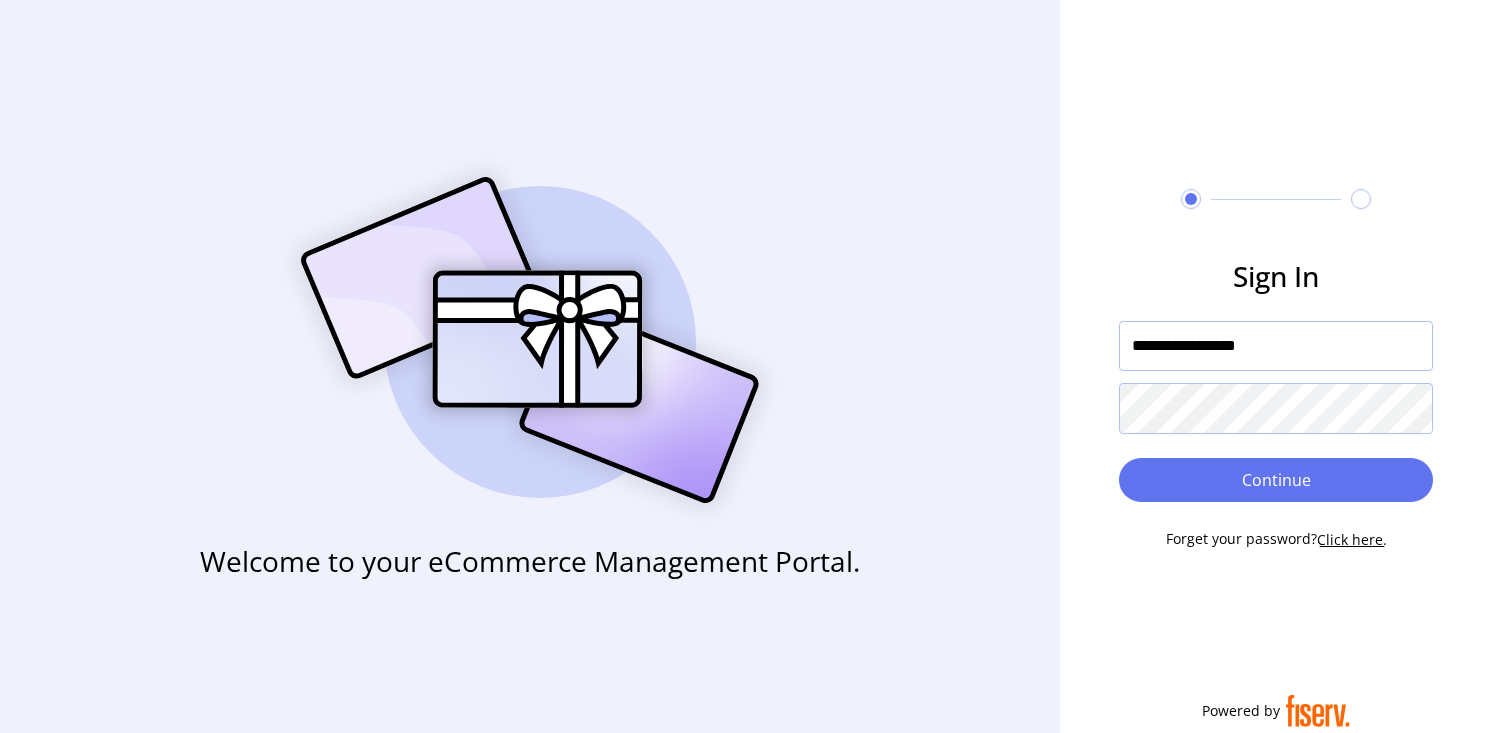 type on "**********" 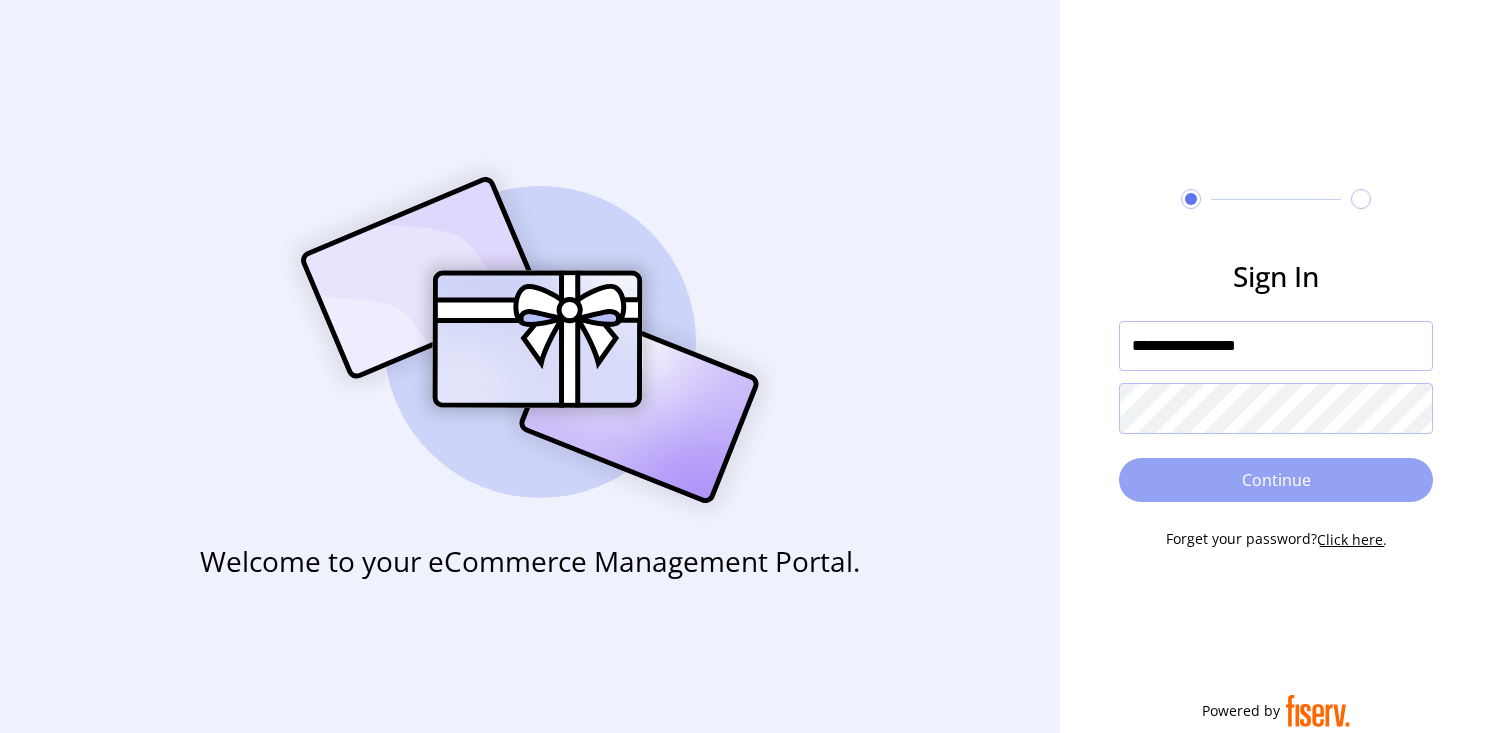 click on "Continue" at bounding box center (1276, 480) 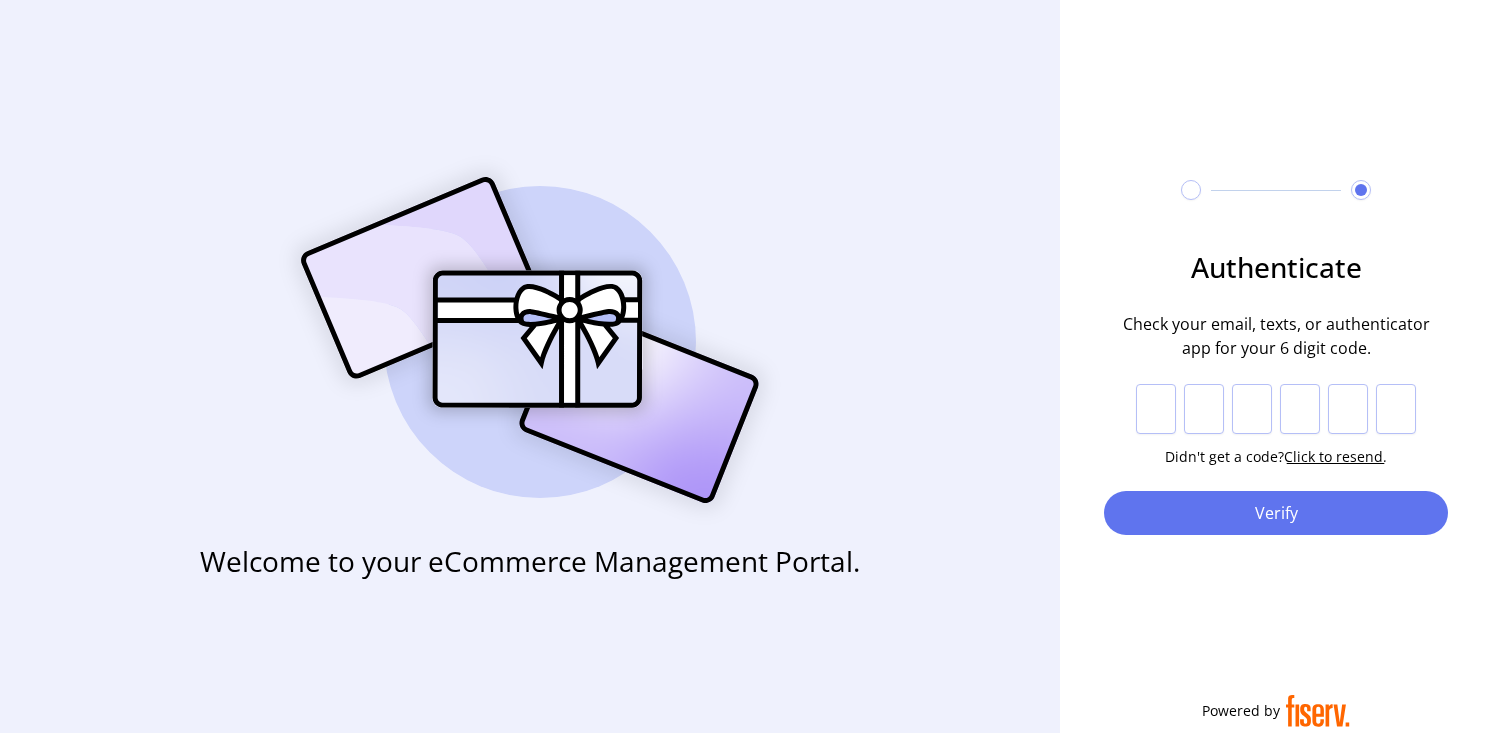 click on "Didn't get a code?  Click to resend." at bounding box center (1276, 425) 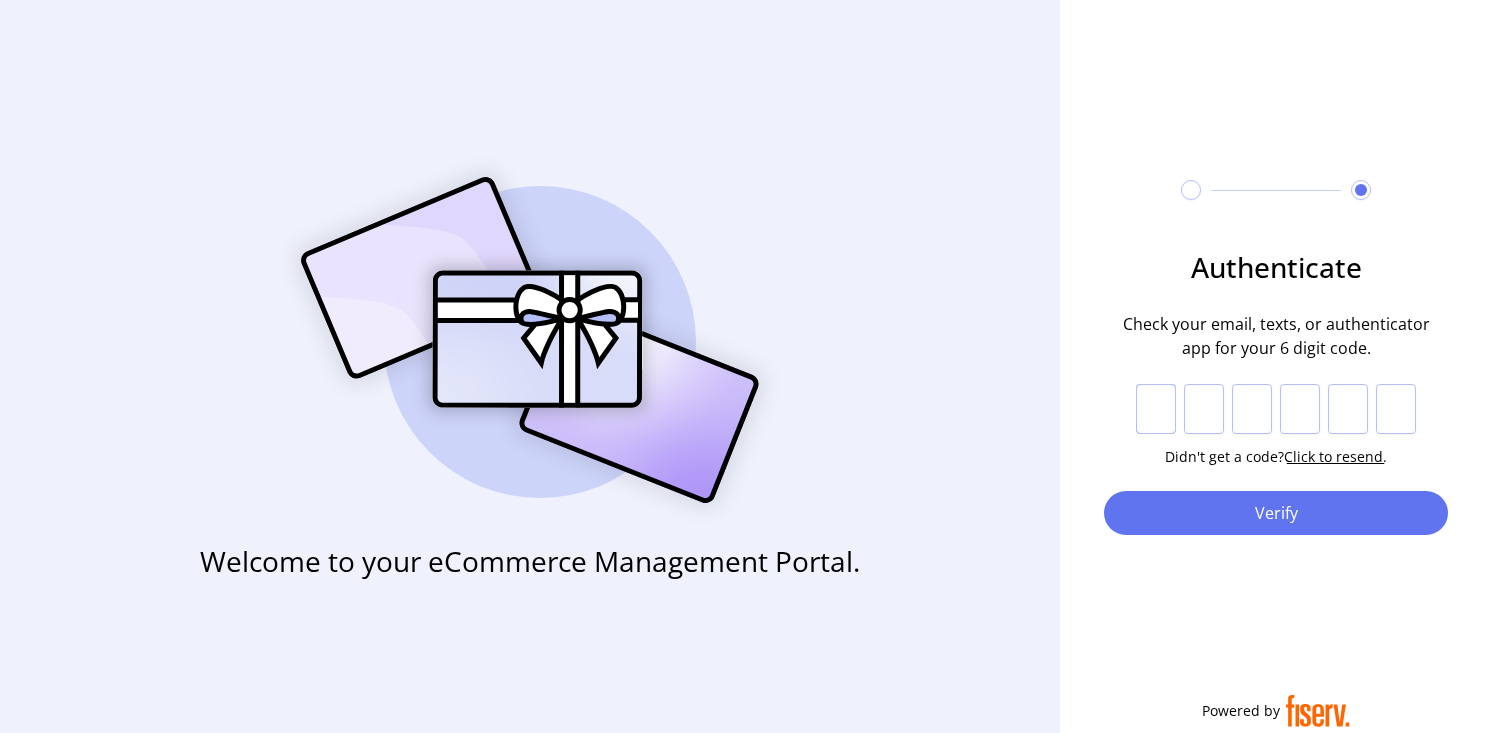 click at bounding box center [1156, 409] 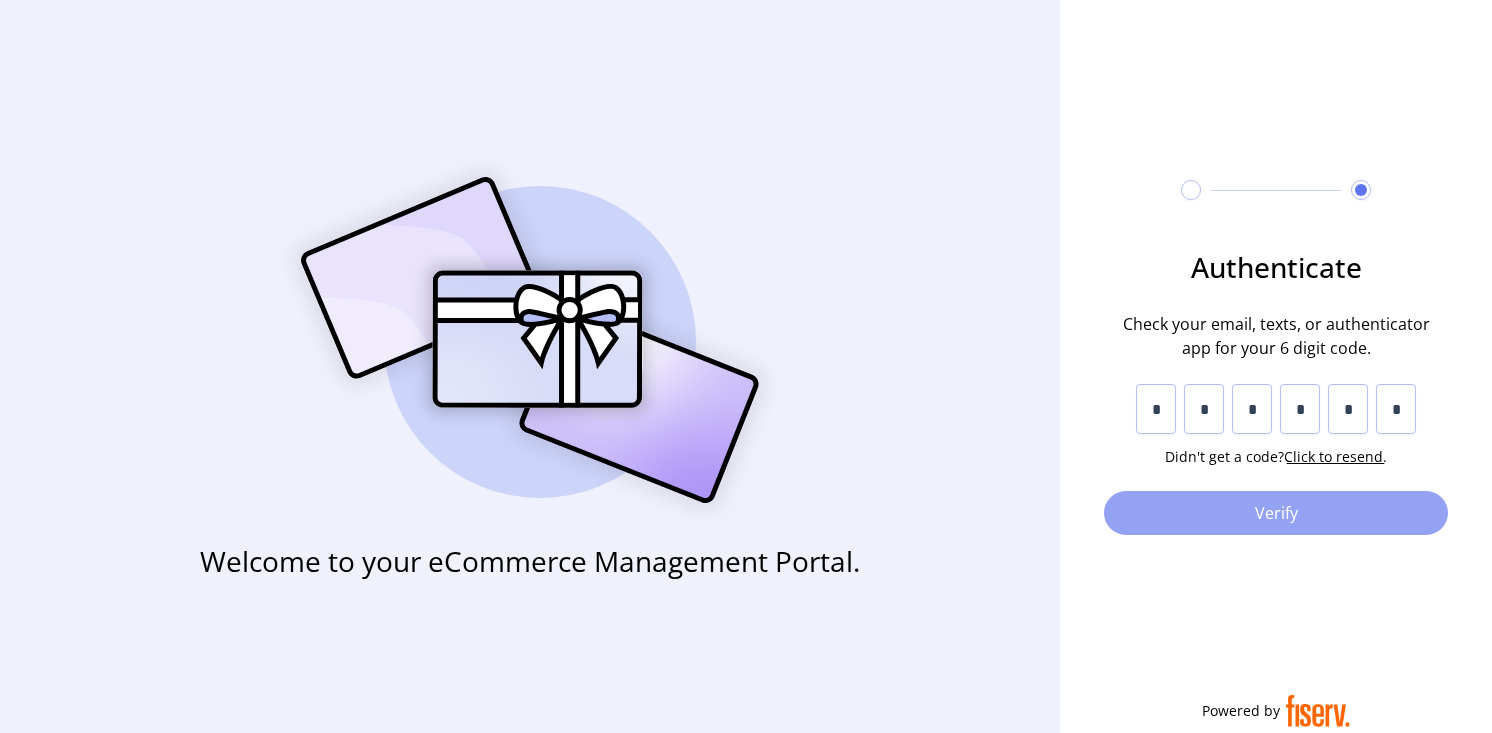 click on "Verify" at bounding box center (1276, 513) 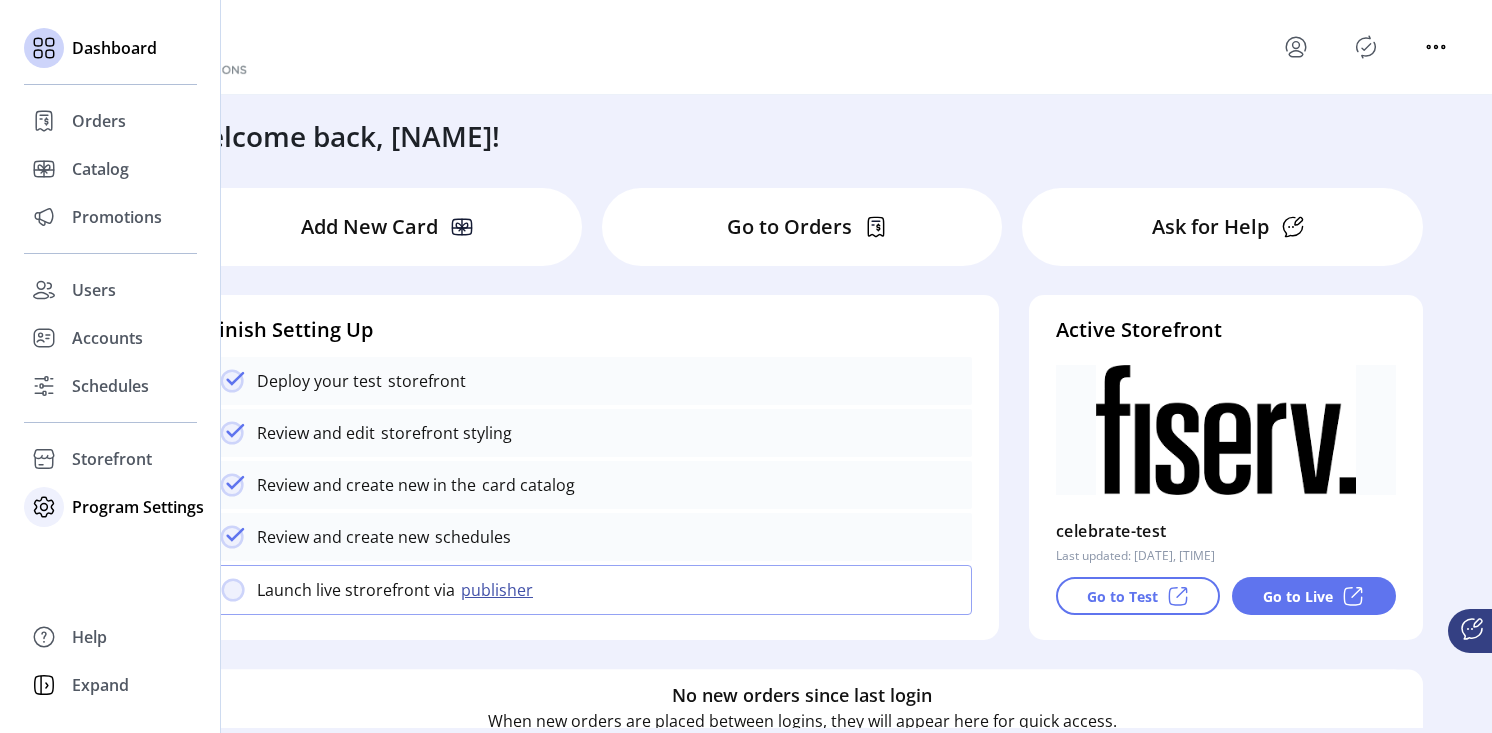 click on "Program Settings" at bounding box center [99, 121] 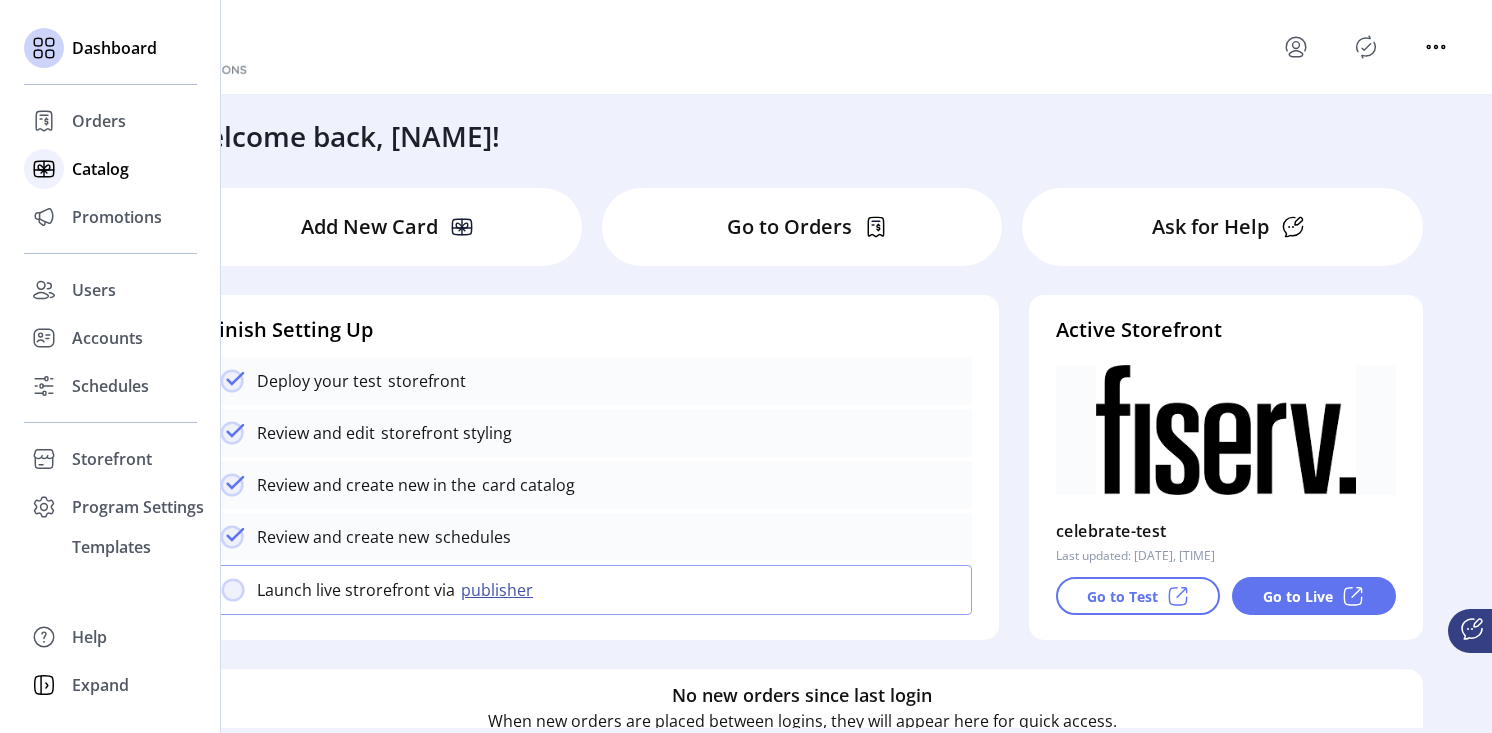 click on "Catalog" at bounding box center [99, 121] 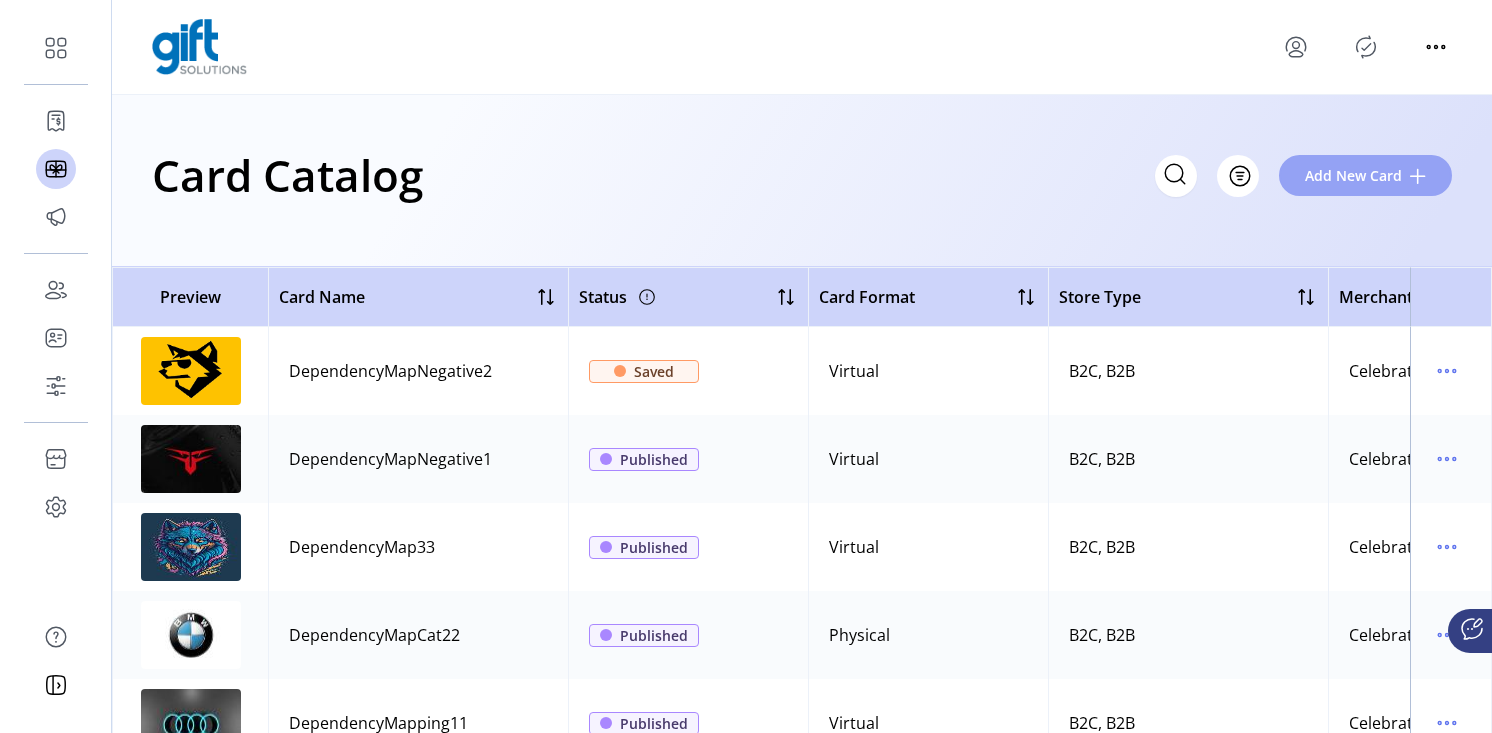 click on "Add New Card" at bounding box center (1353, 175) 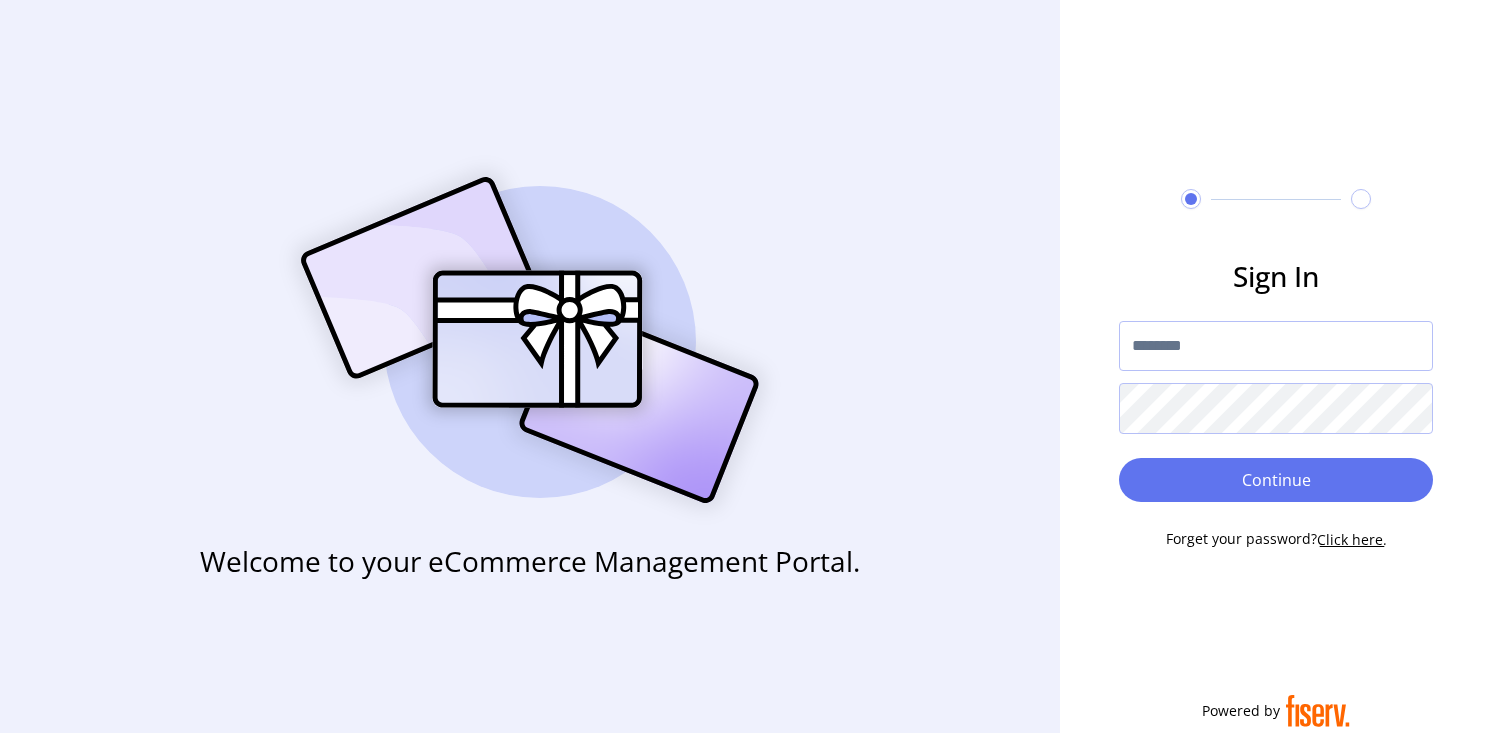 click on "Sign In Continue Forget your password?  Click here." at bounding box center (1276, 402) 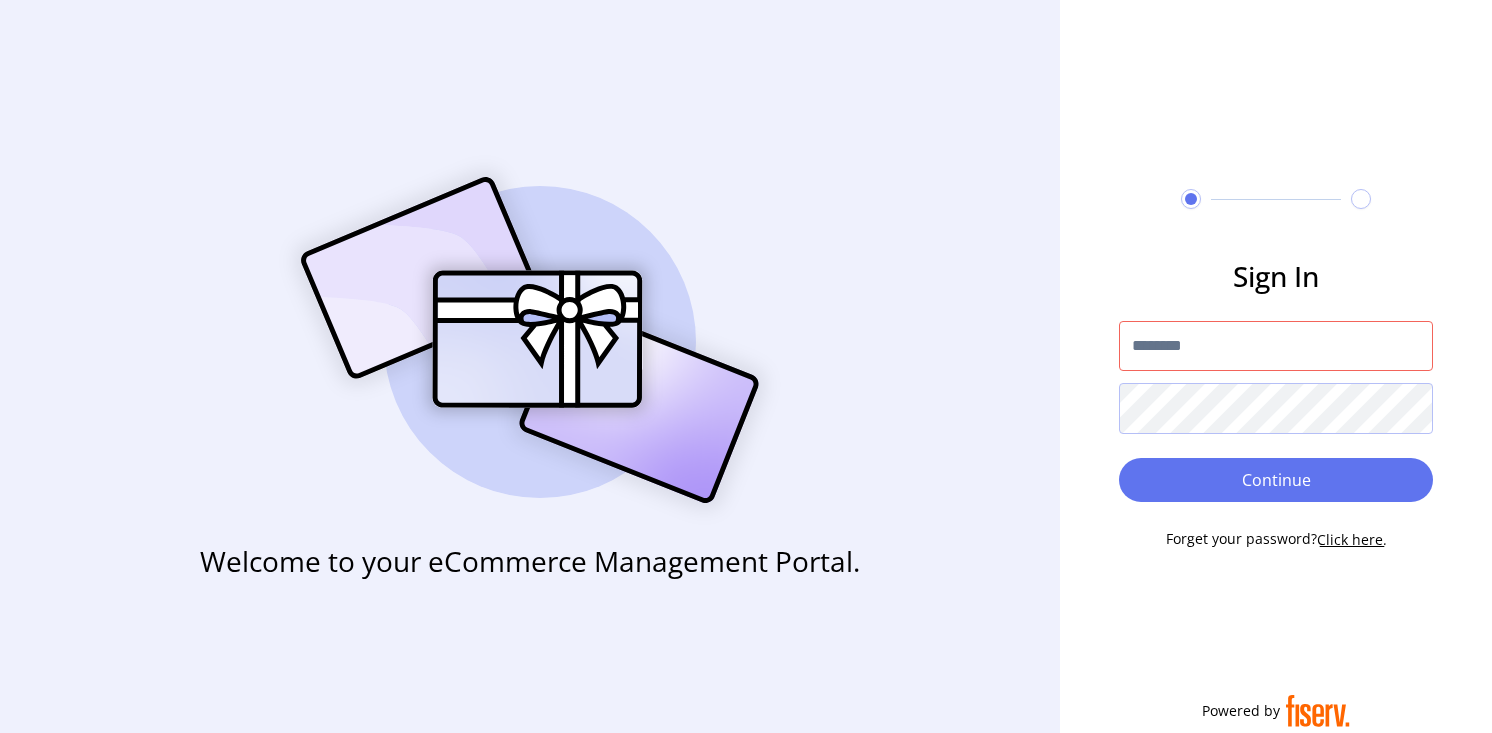type on "**********" 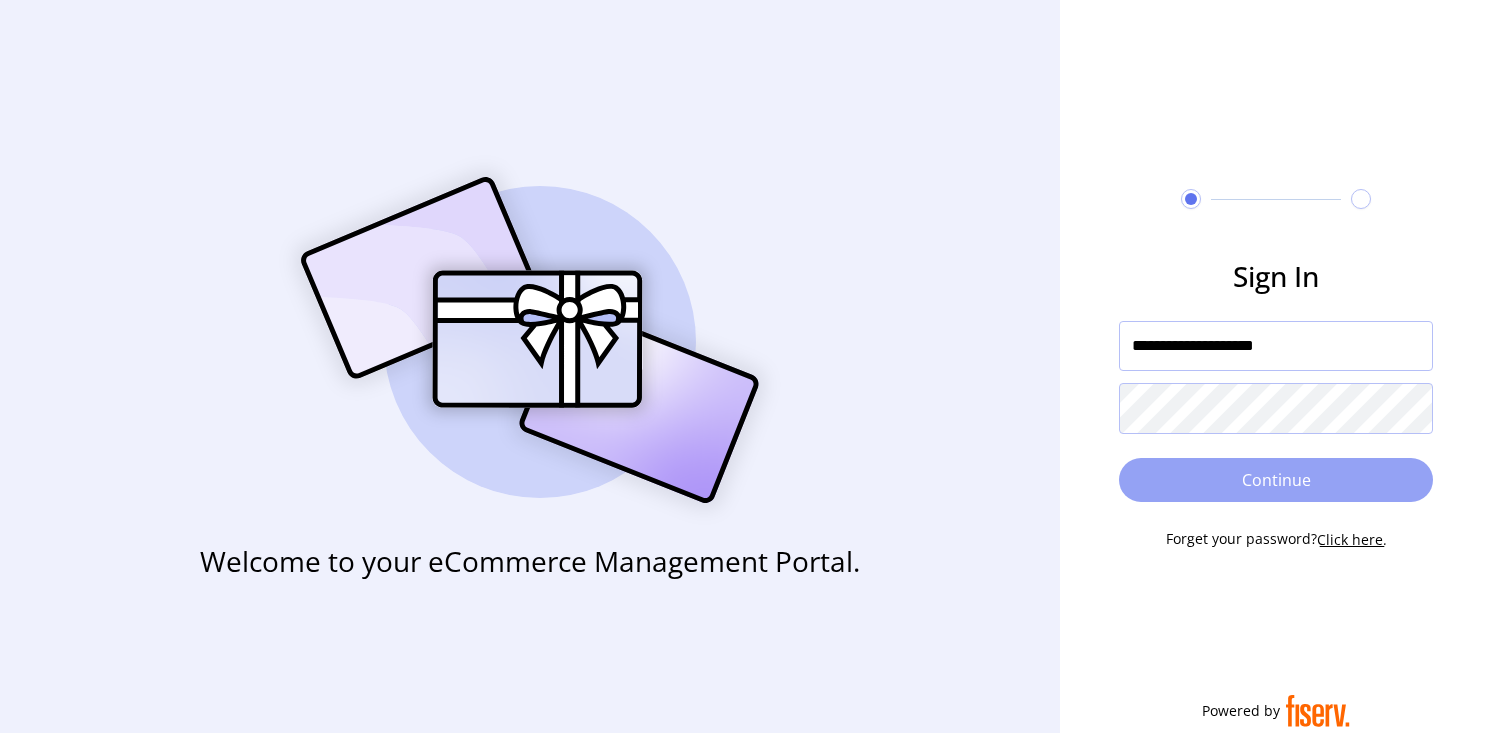click on "Continue" at bounding box center (1276, 480) 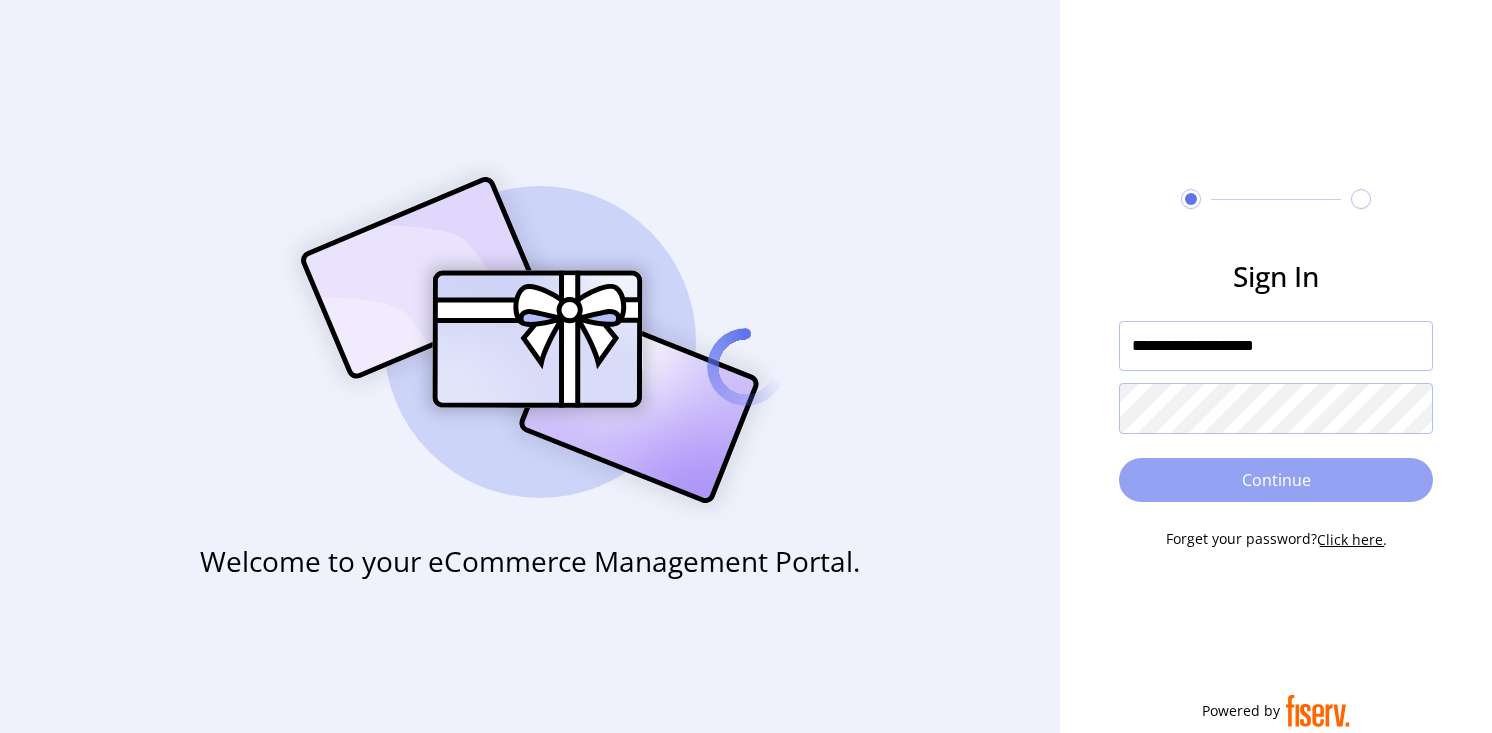 type 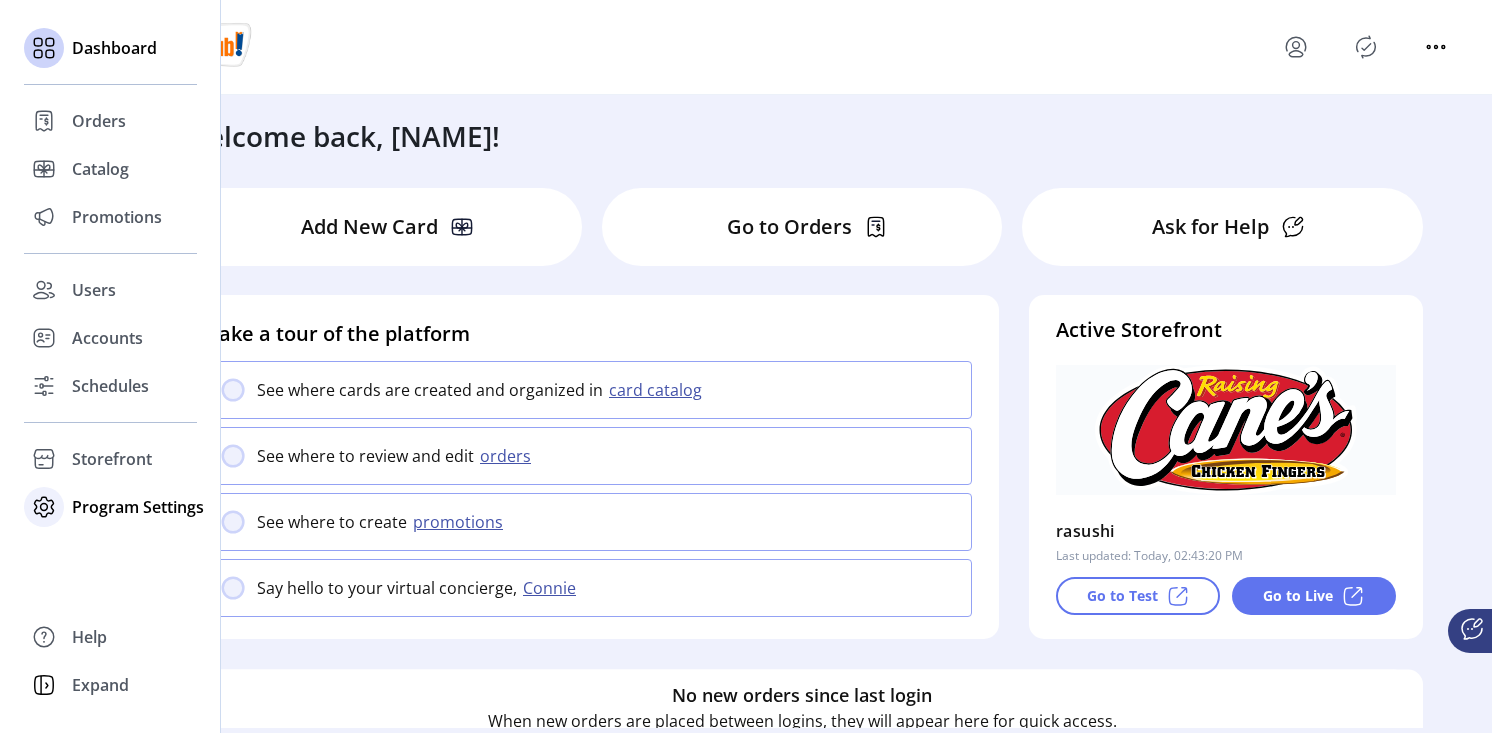 click on "Program Settings" at bounding box center [99, 121] 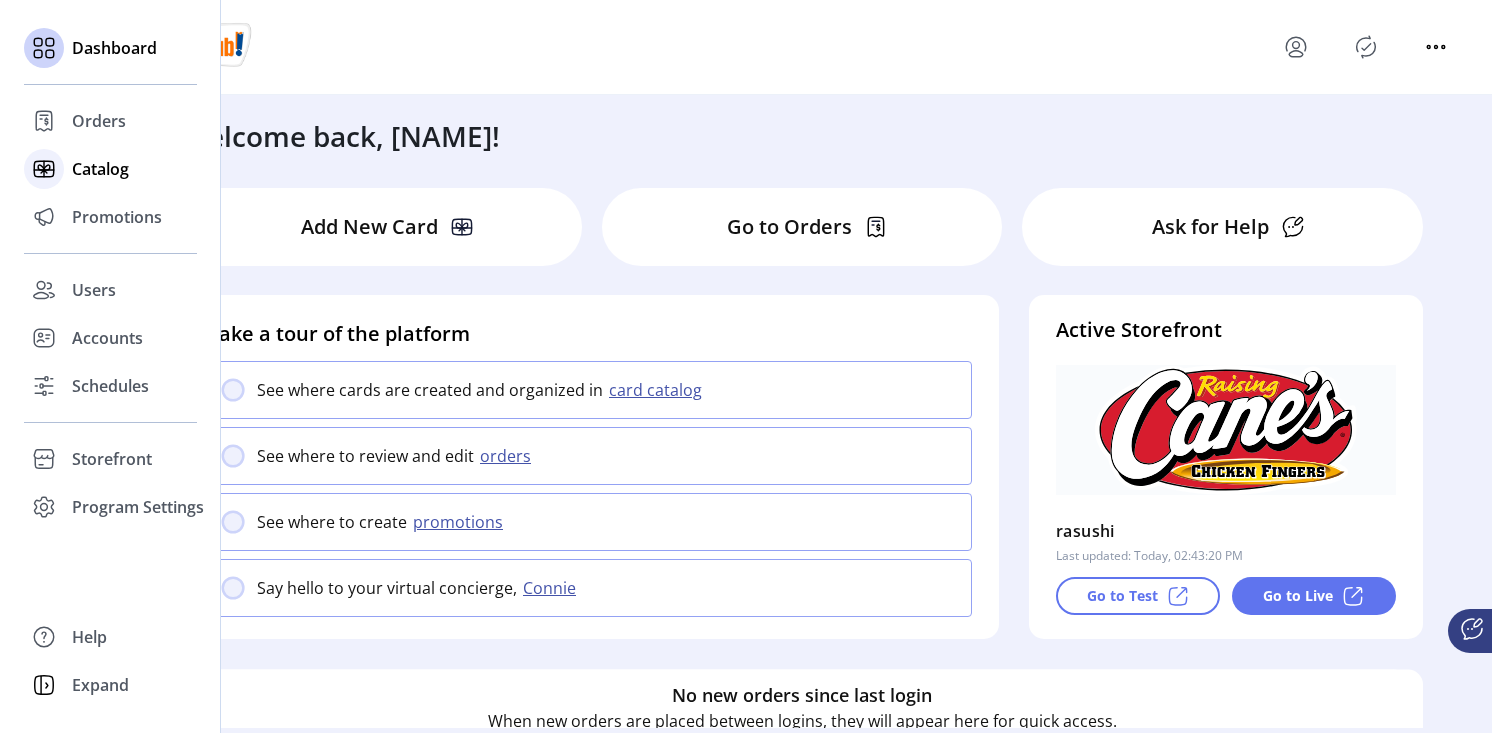 click on "Catalog" at bounding box center [99, 121] 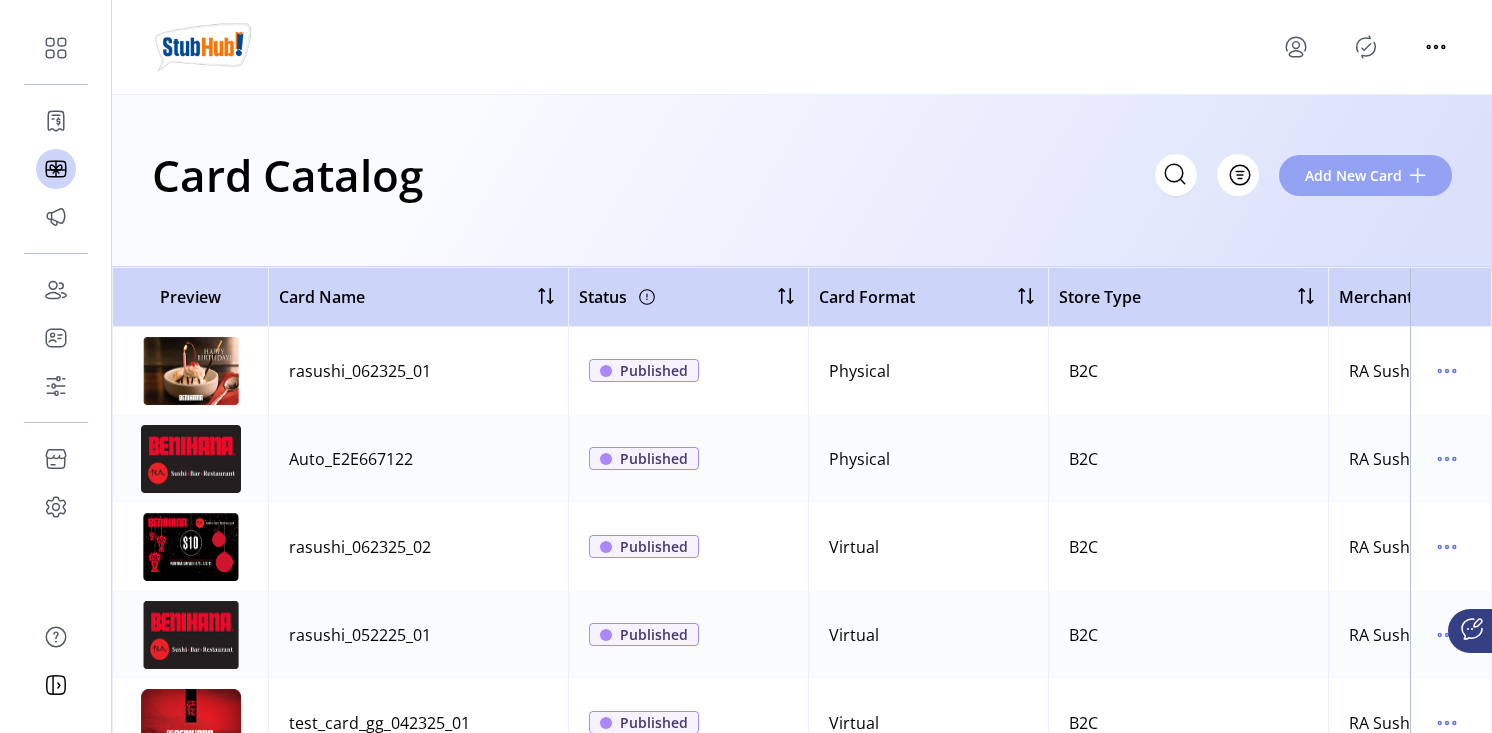 click on "Add New Card" at bounding box center (1365, 175) 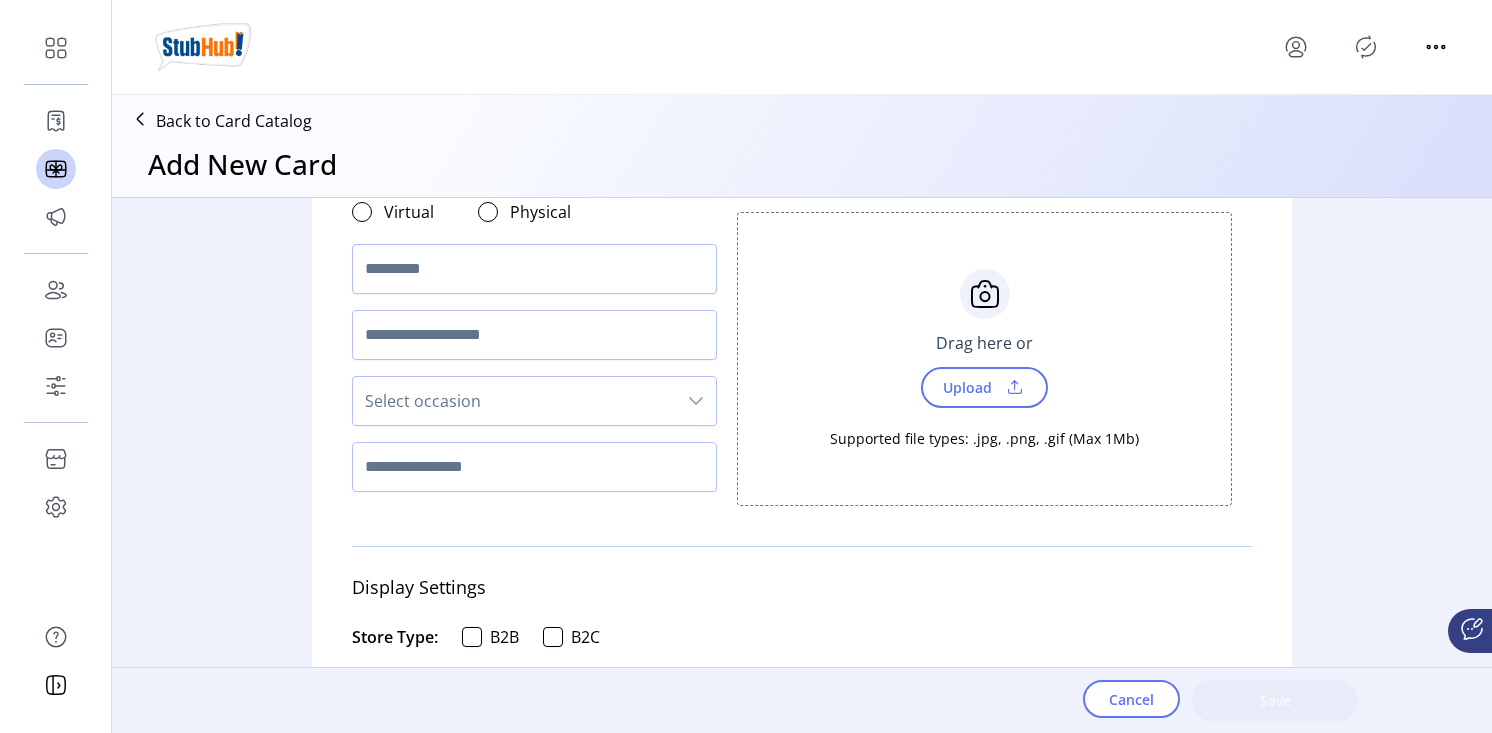 scroll, scrollTop: 0, scrollLeft: 0, axis: both 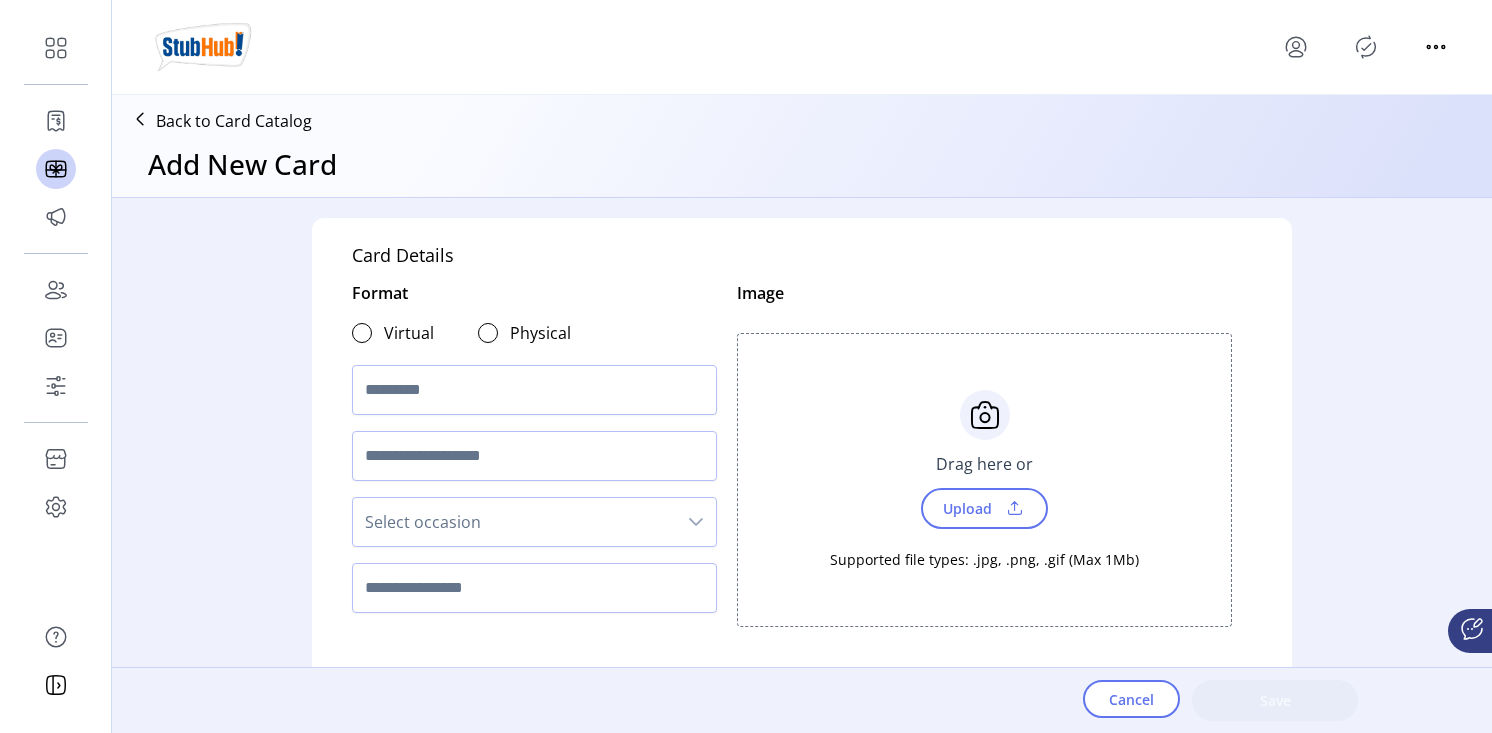 click on "Virtual" at bounding box center [409, 333] 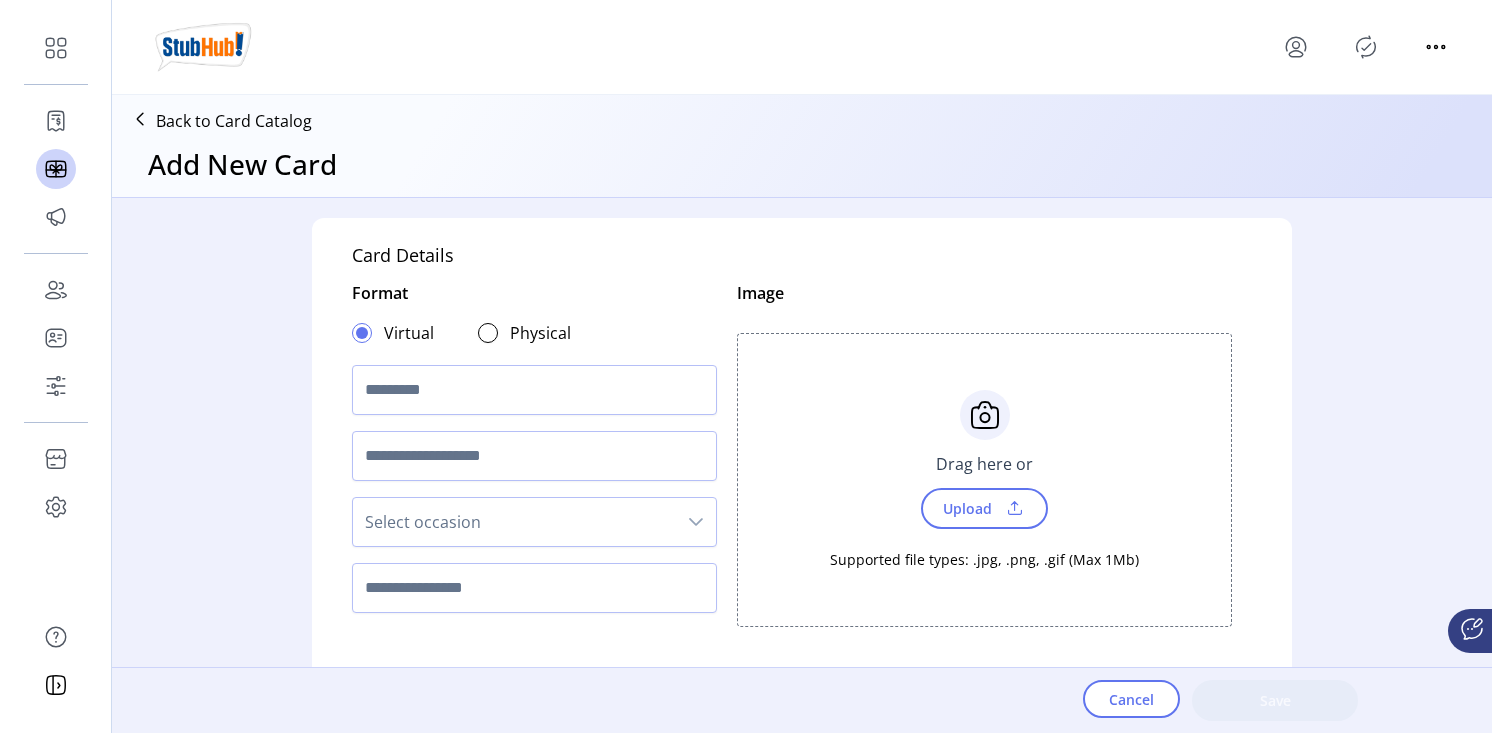 scroll, scrollTop: 11, scrollLeft: 6, axis: both 